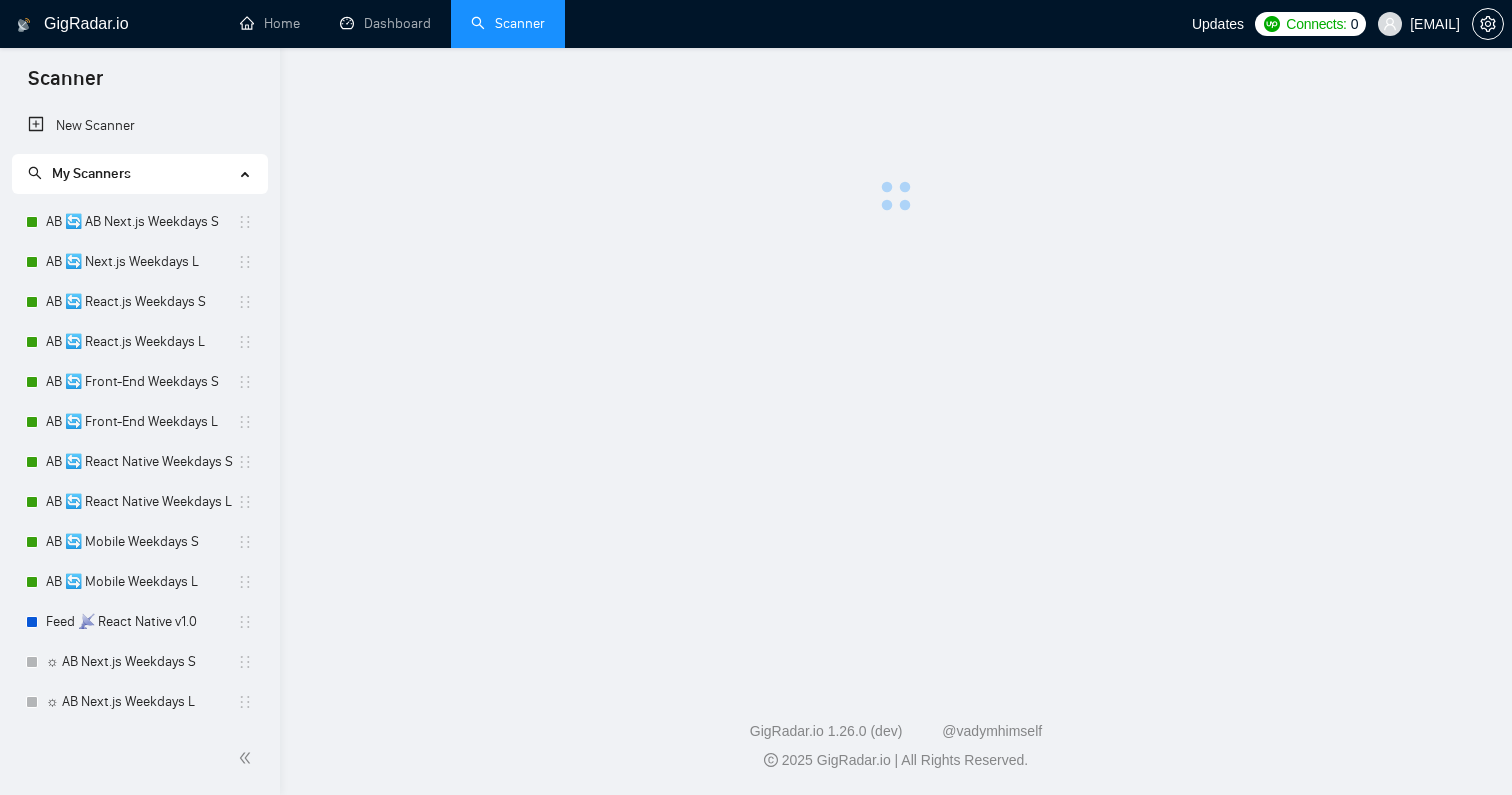 scroll, scrollTop: 0, scrollLeft: 0, axis: both 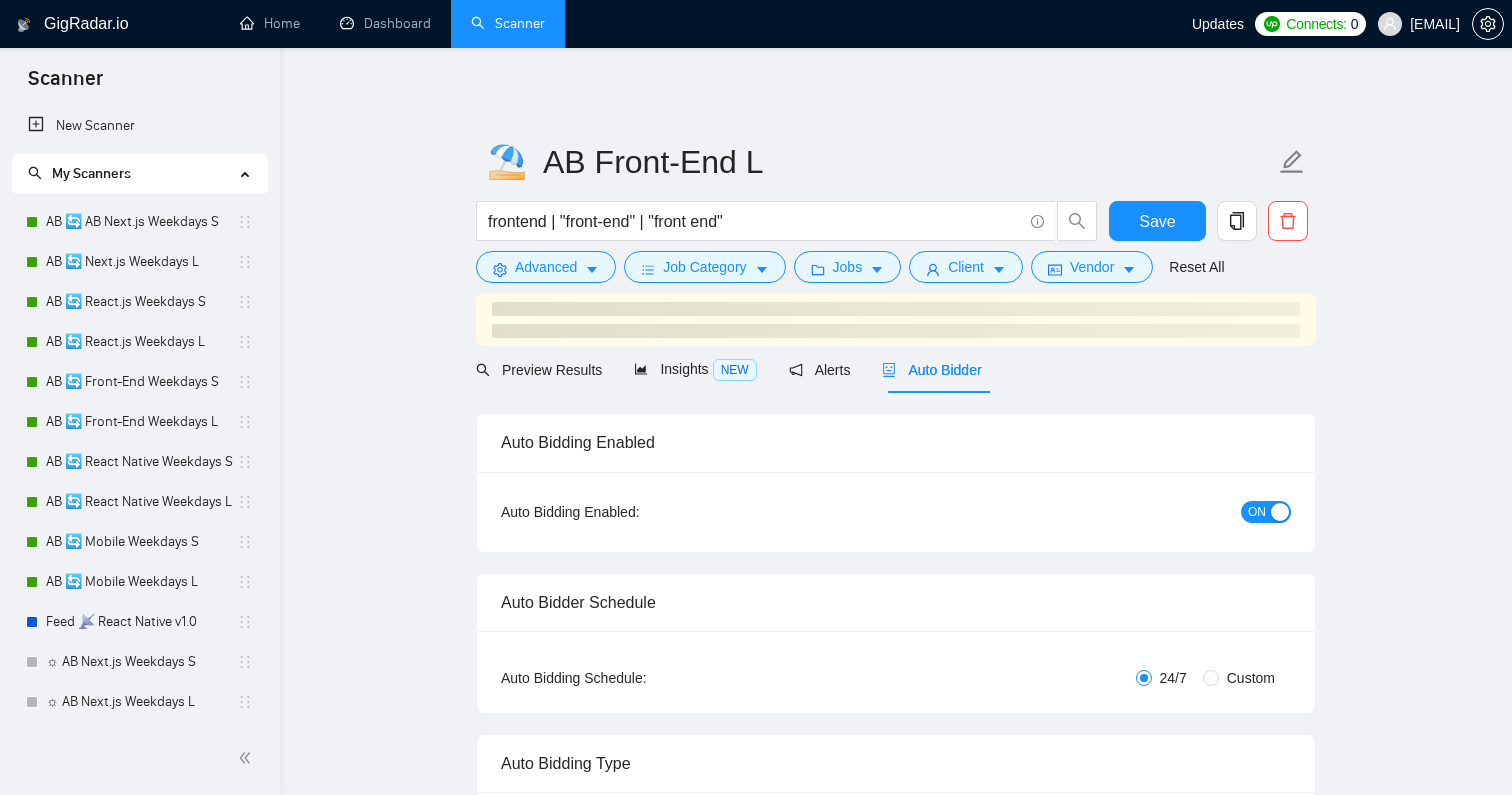 type 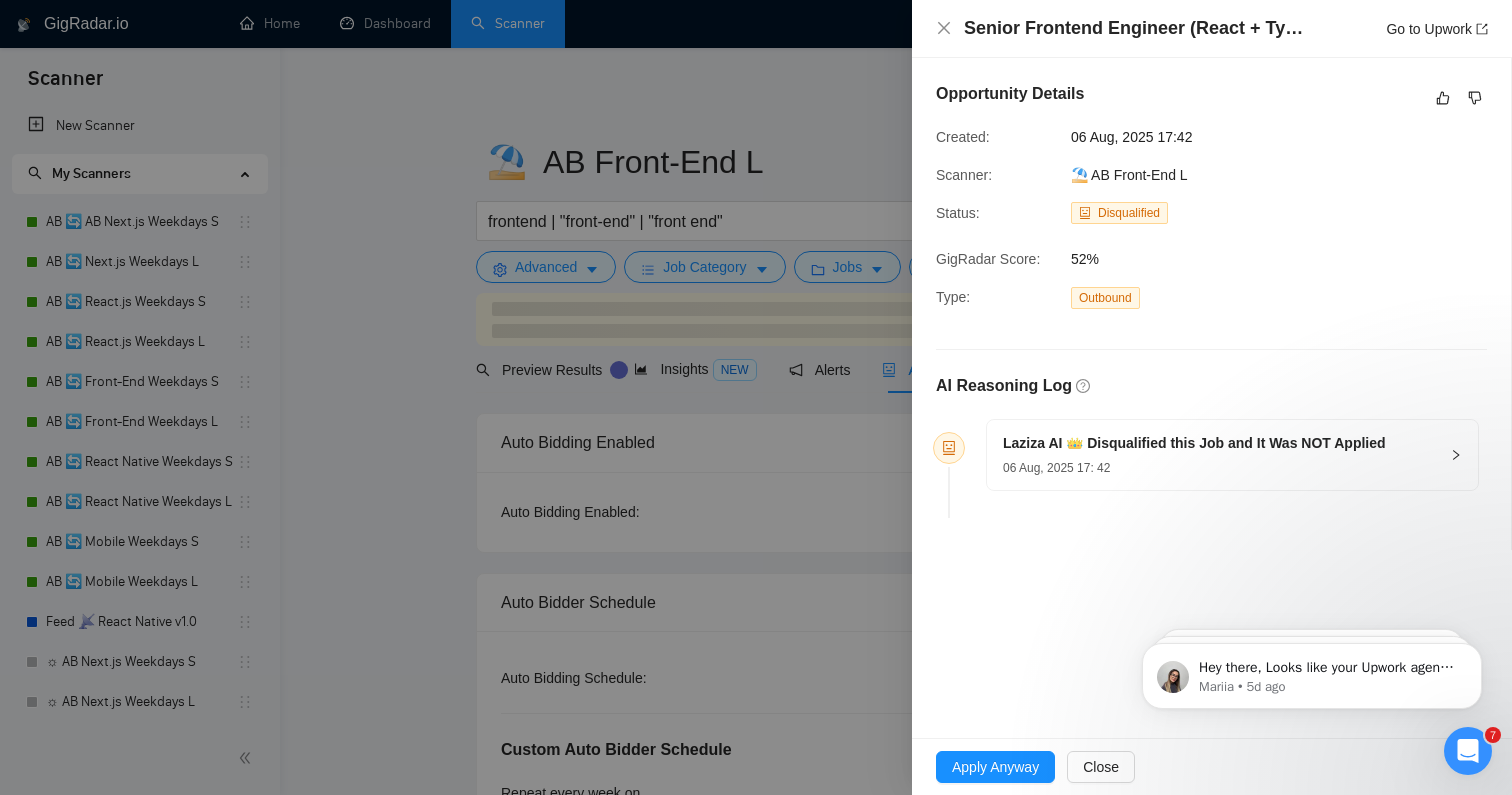 scroll, scrollTop: 0, scrollLeft: 0, axis: both 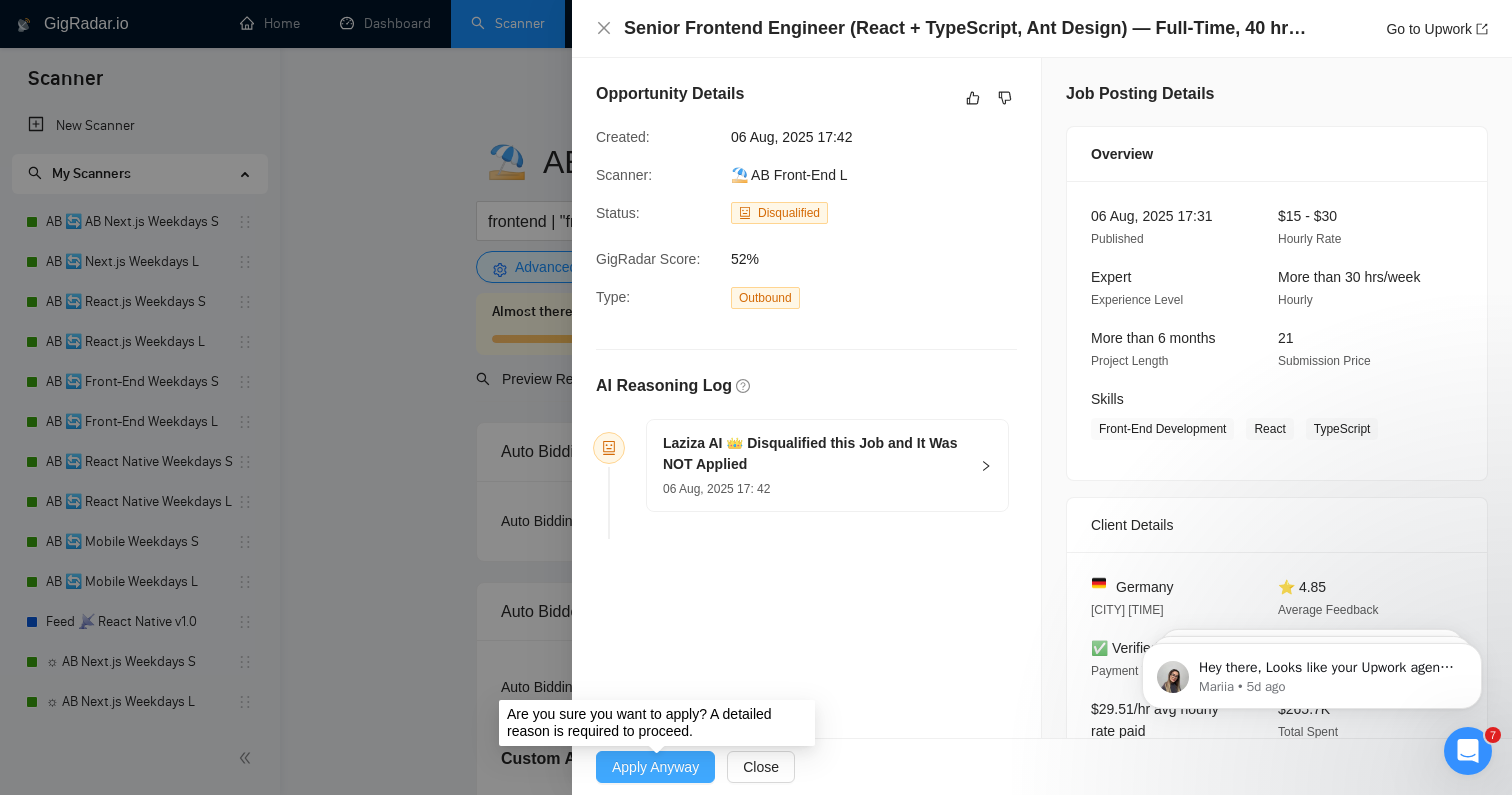 click on "Apply Anyway" at bounding box center (655, 767) 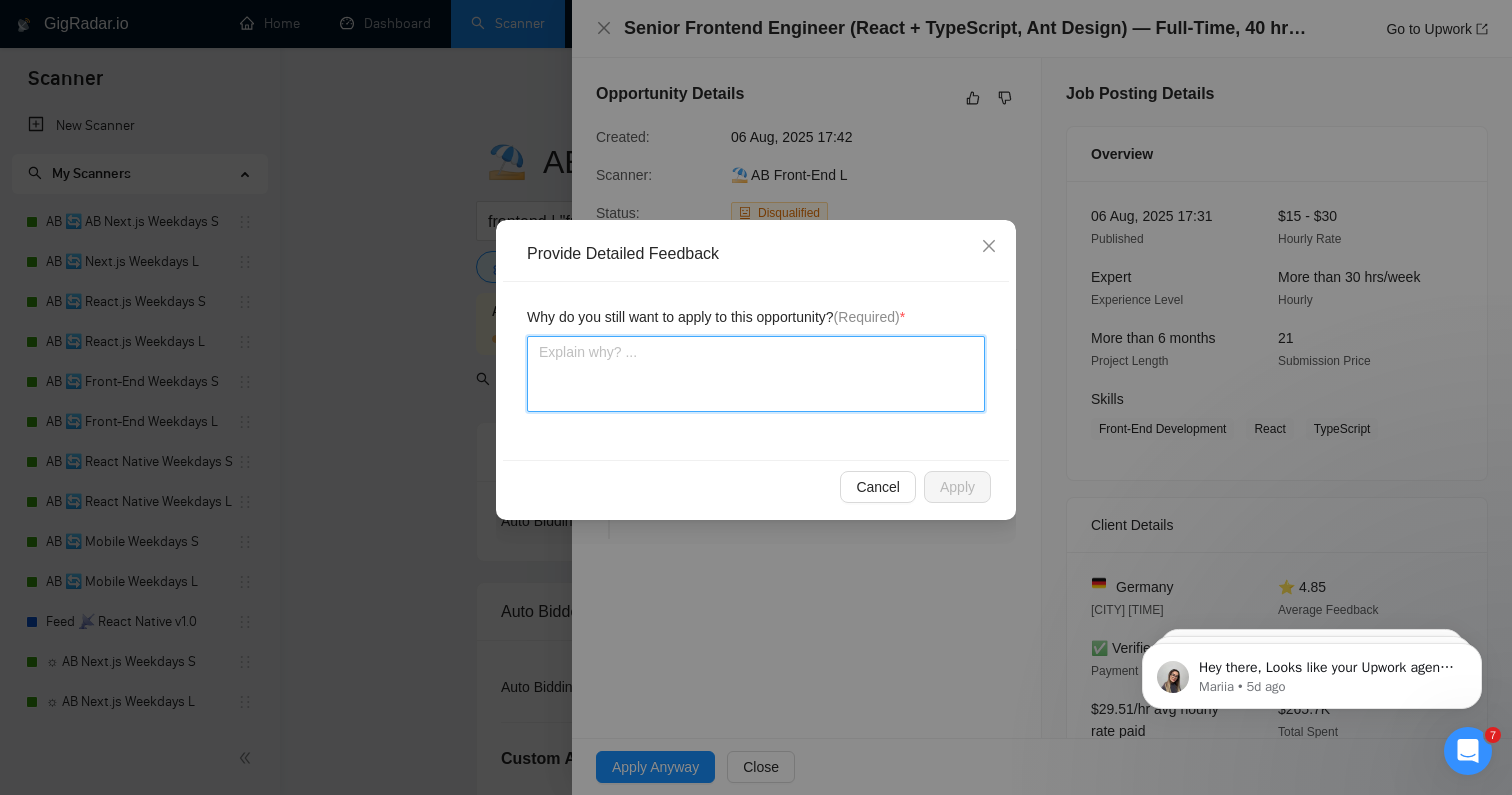 click at bounding box center (756, 374) 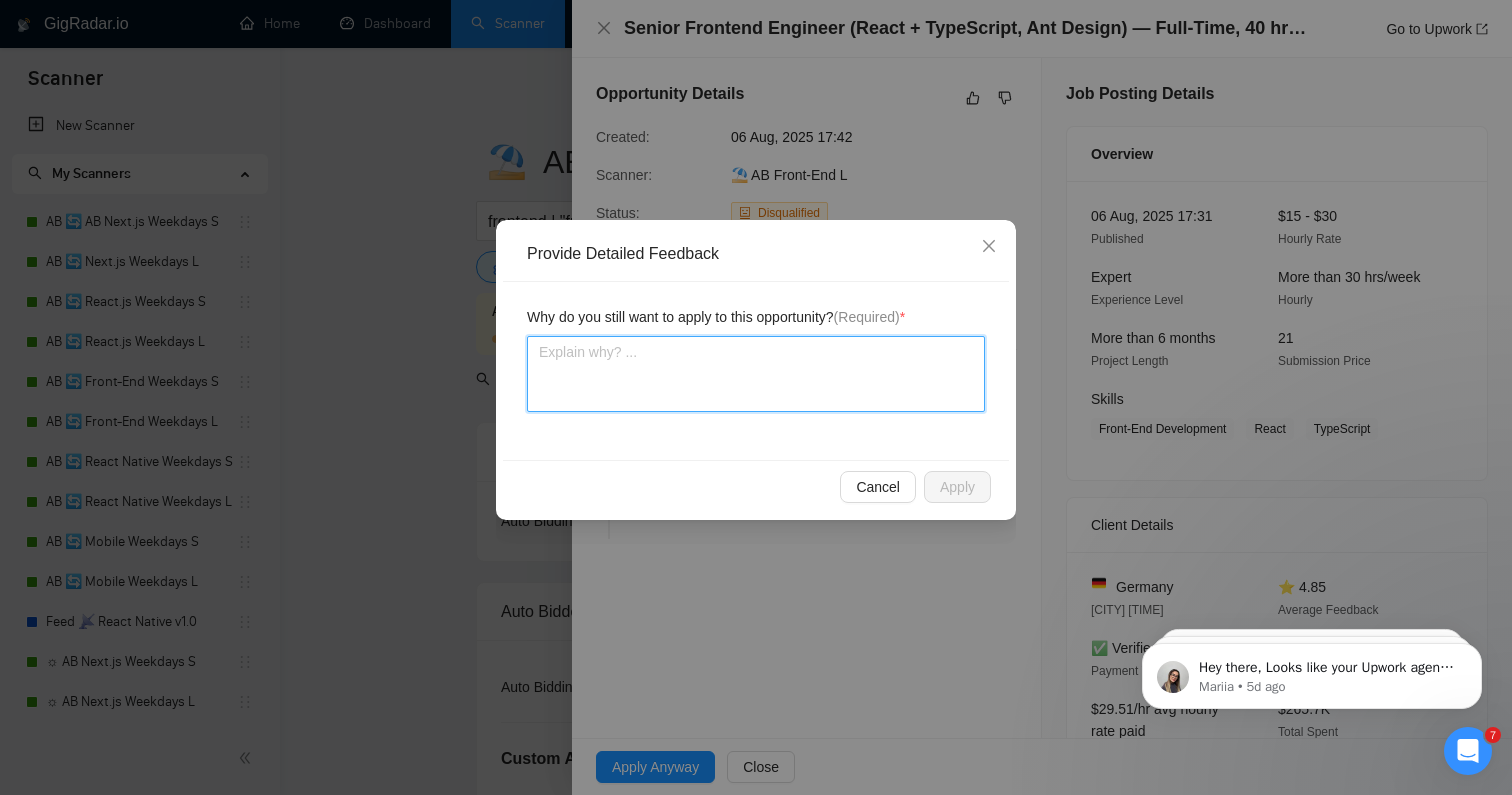 type 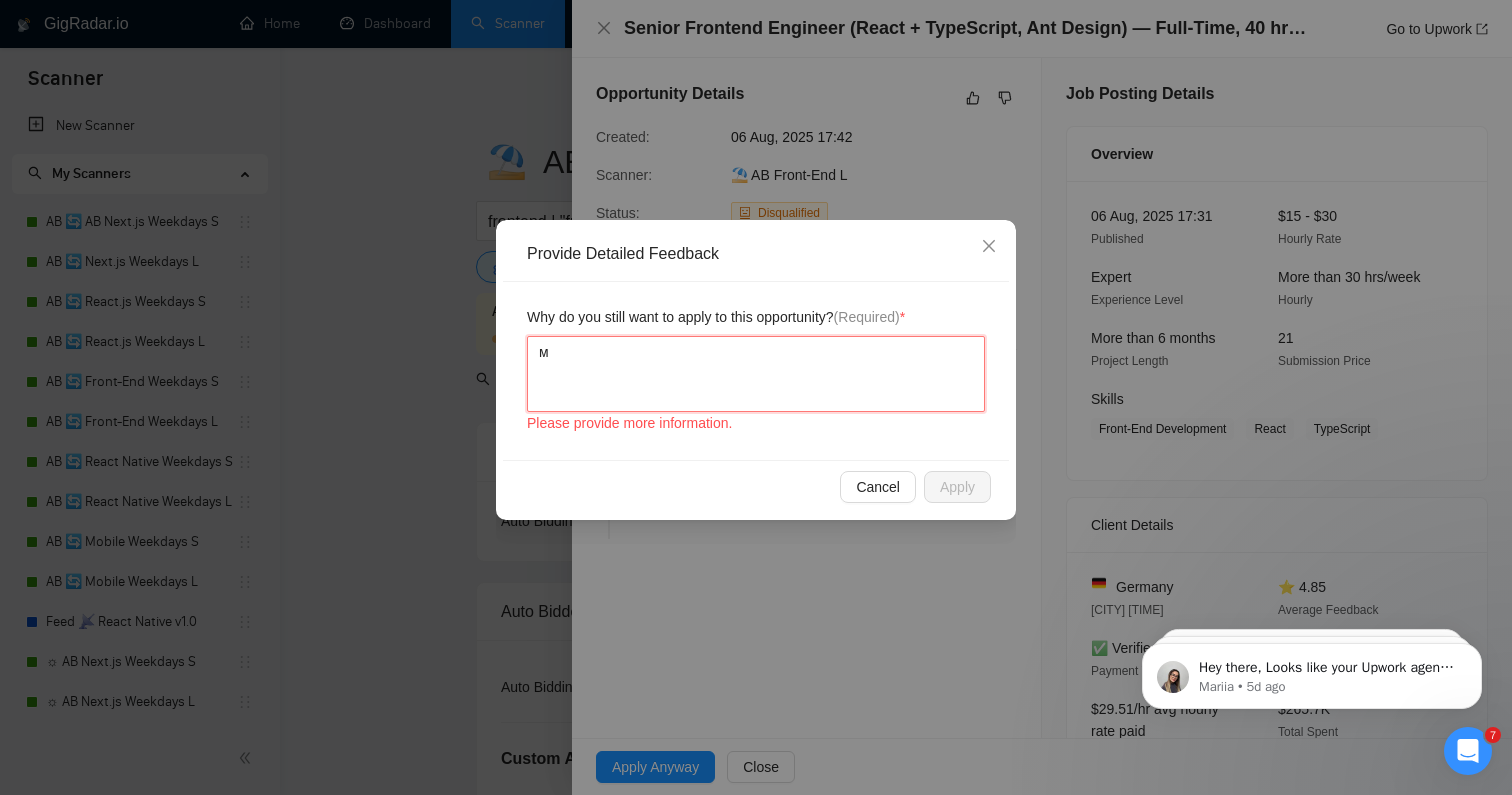 type 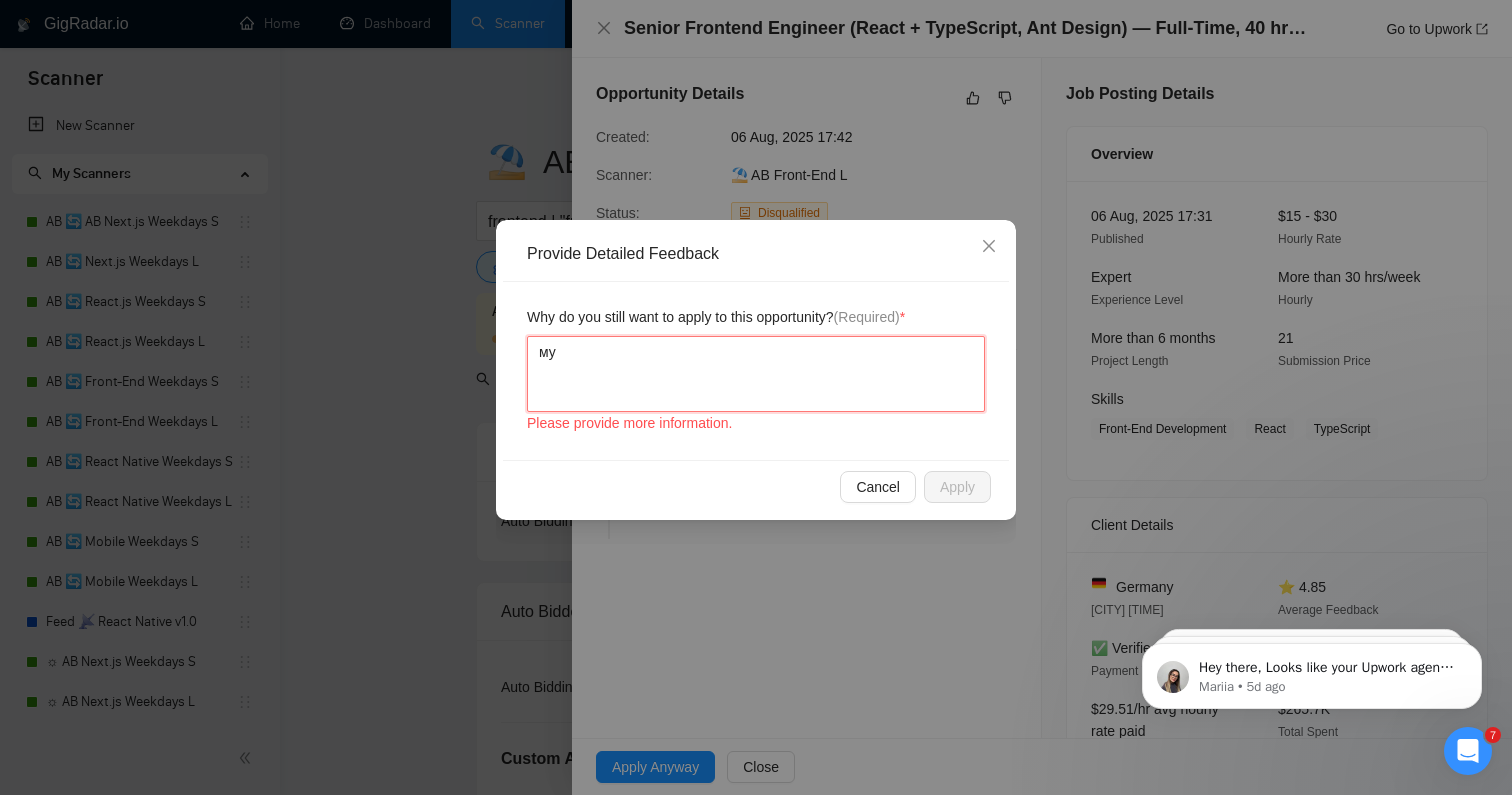 type 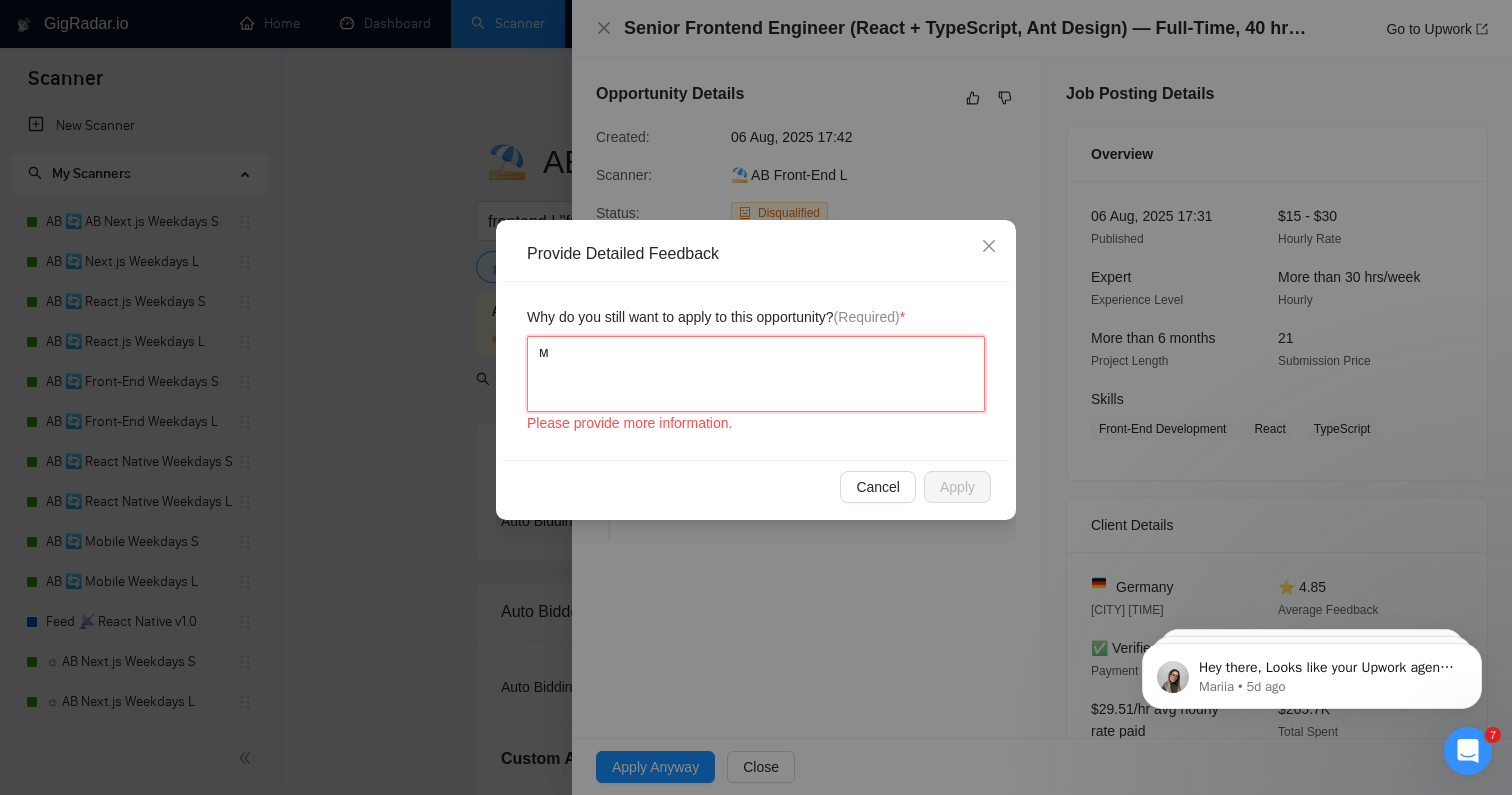 type 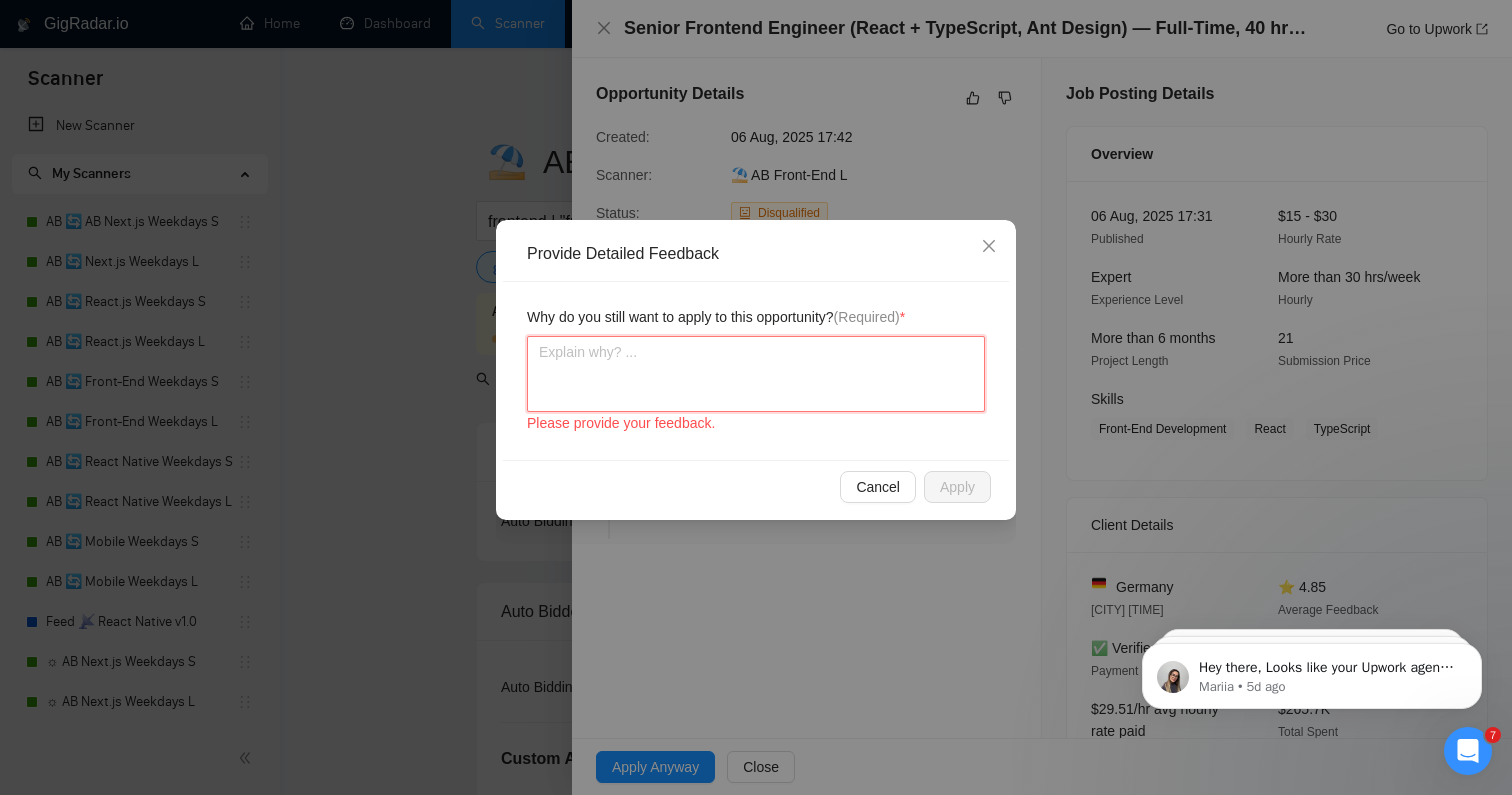 type 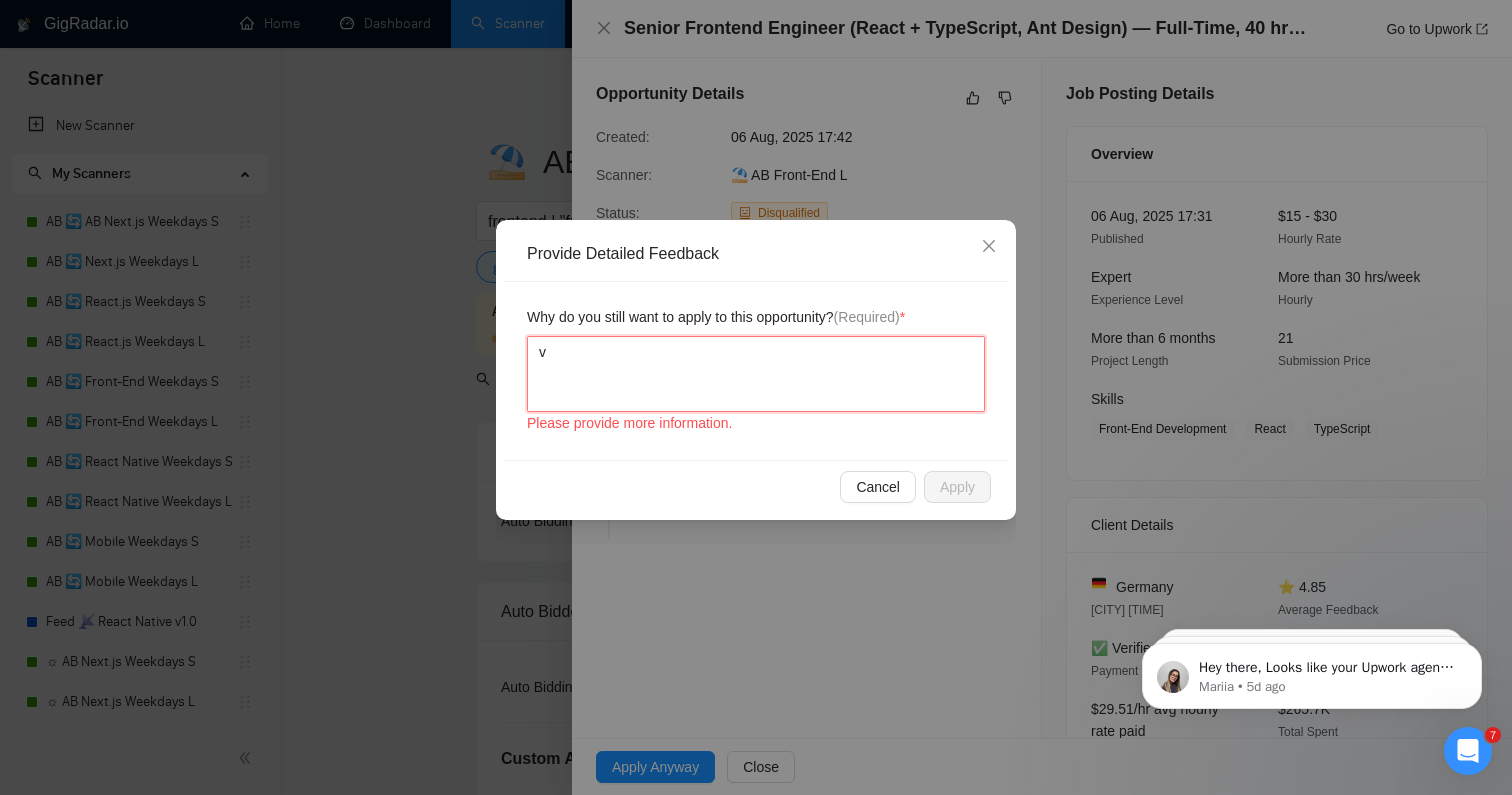 type 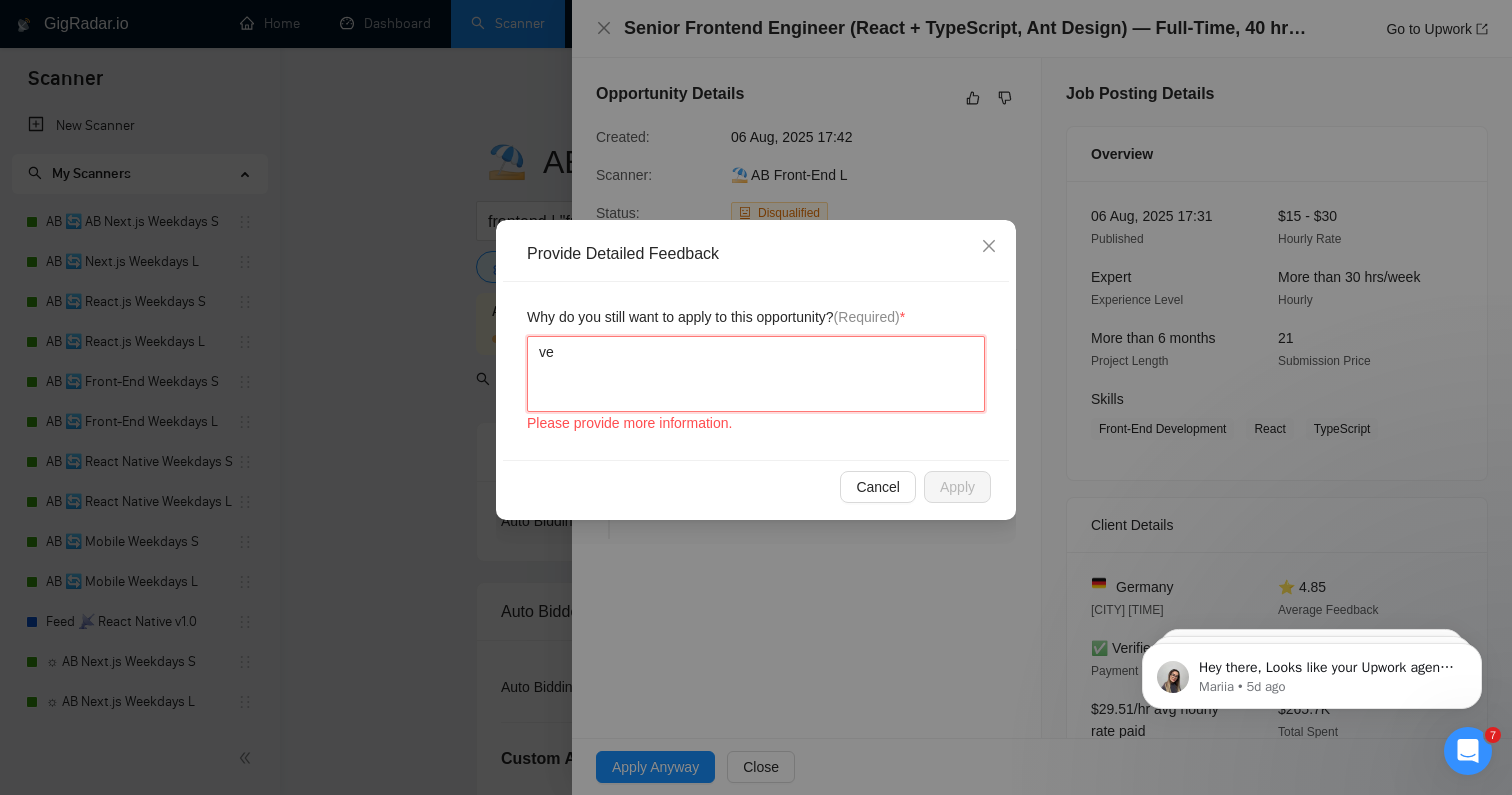 type 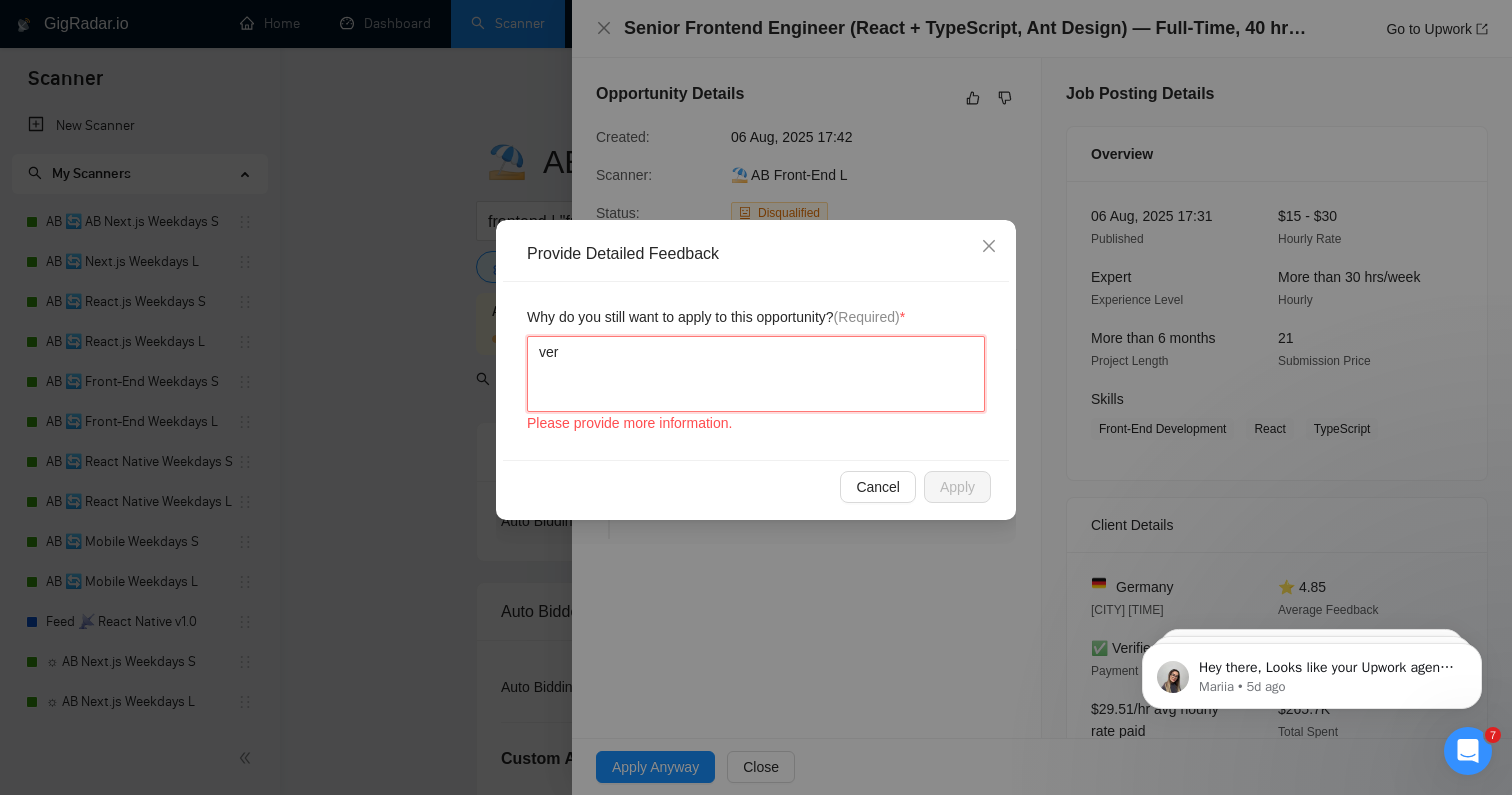 type 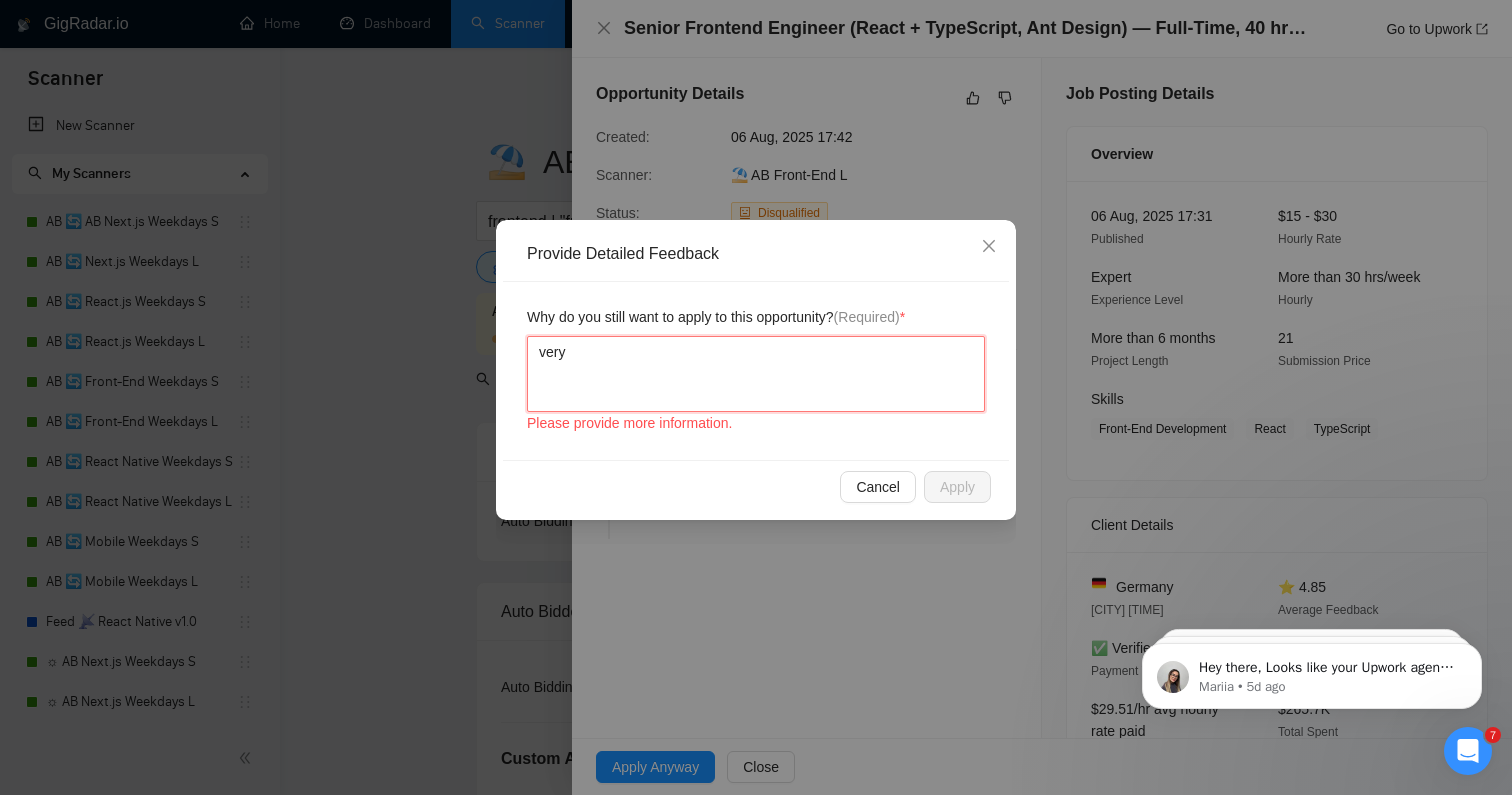 type 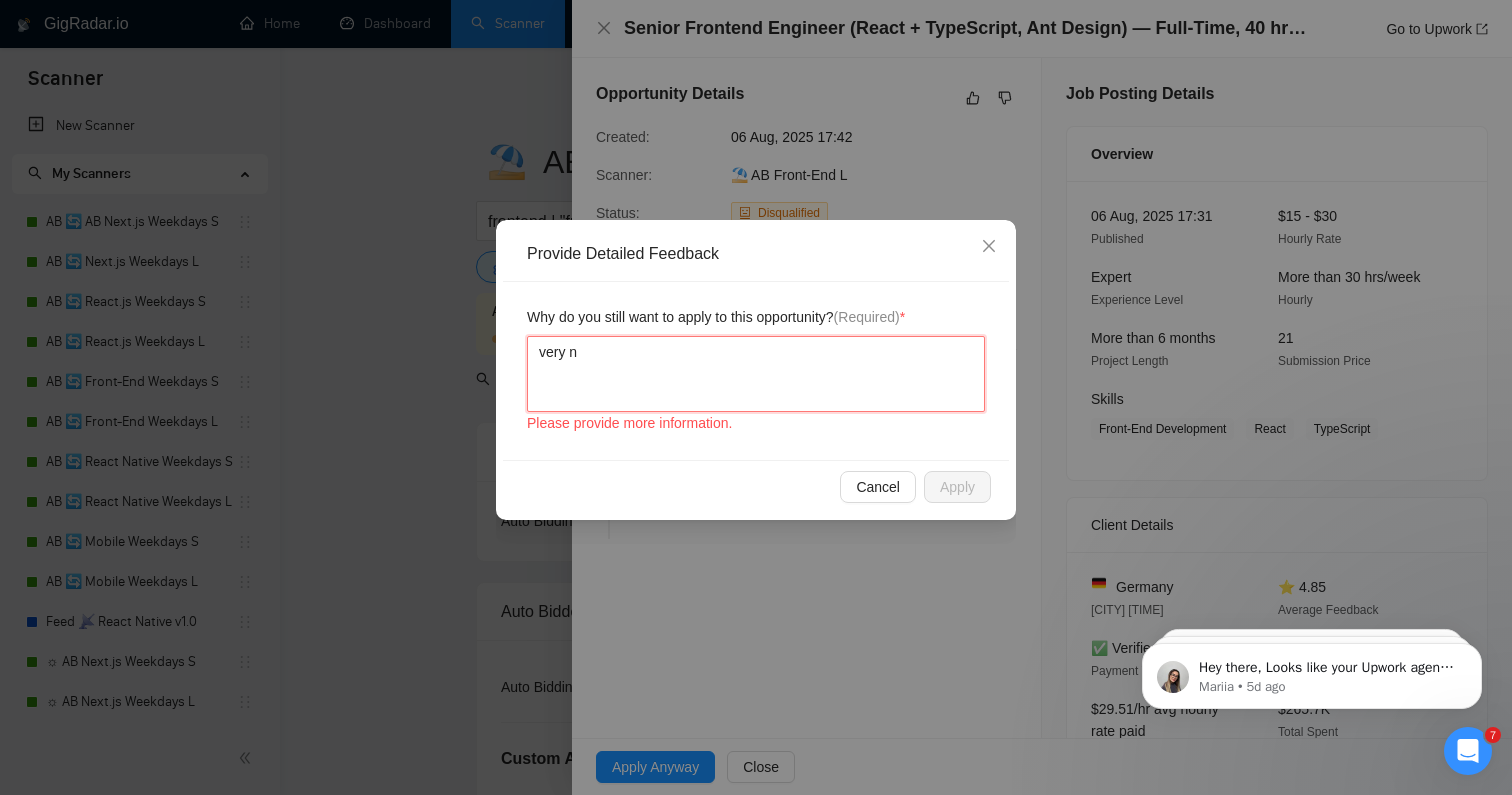 type 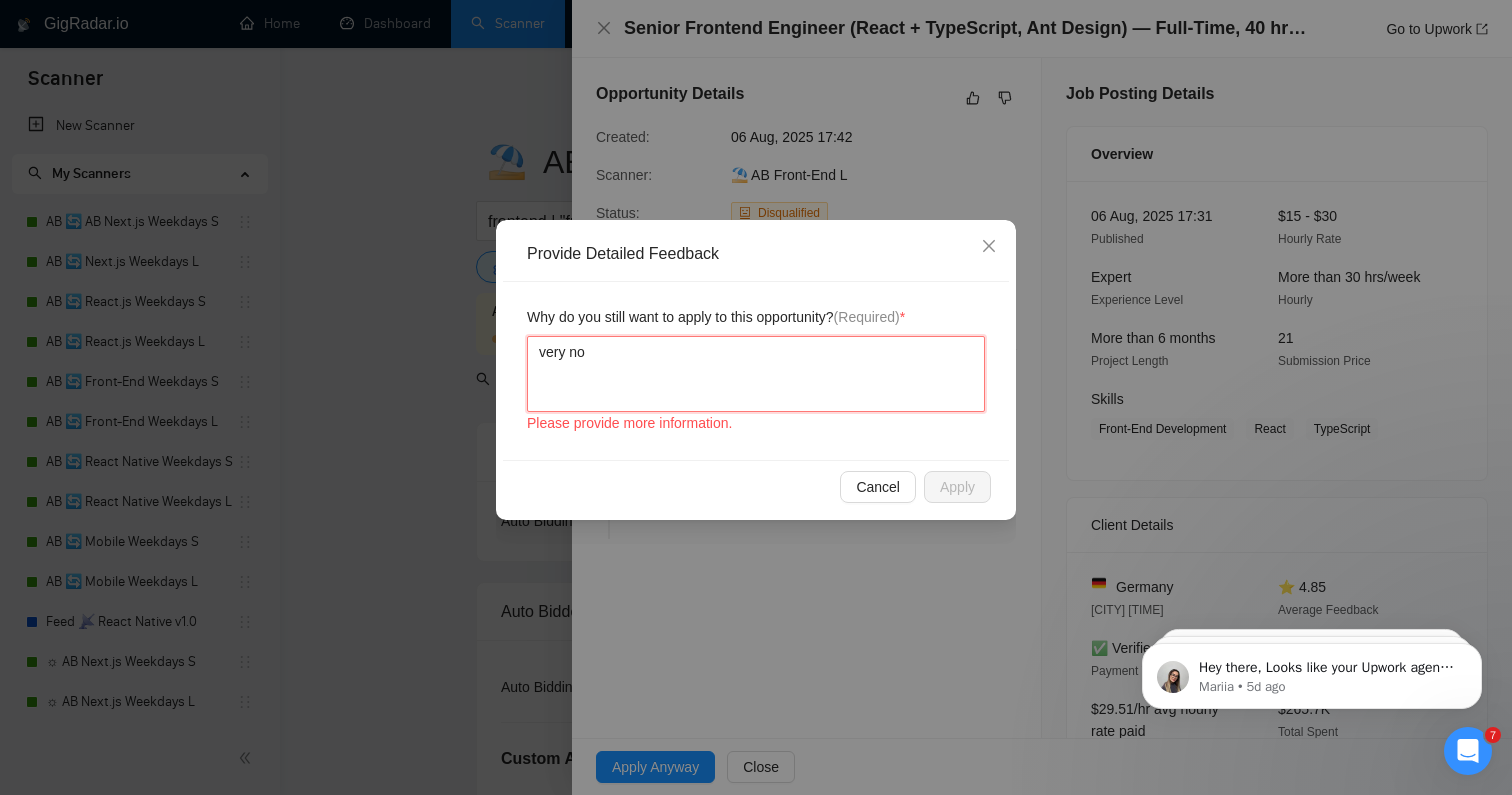 type 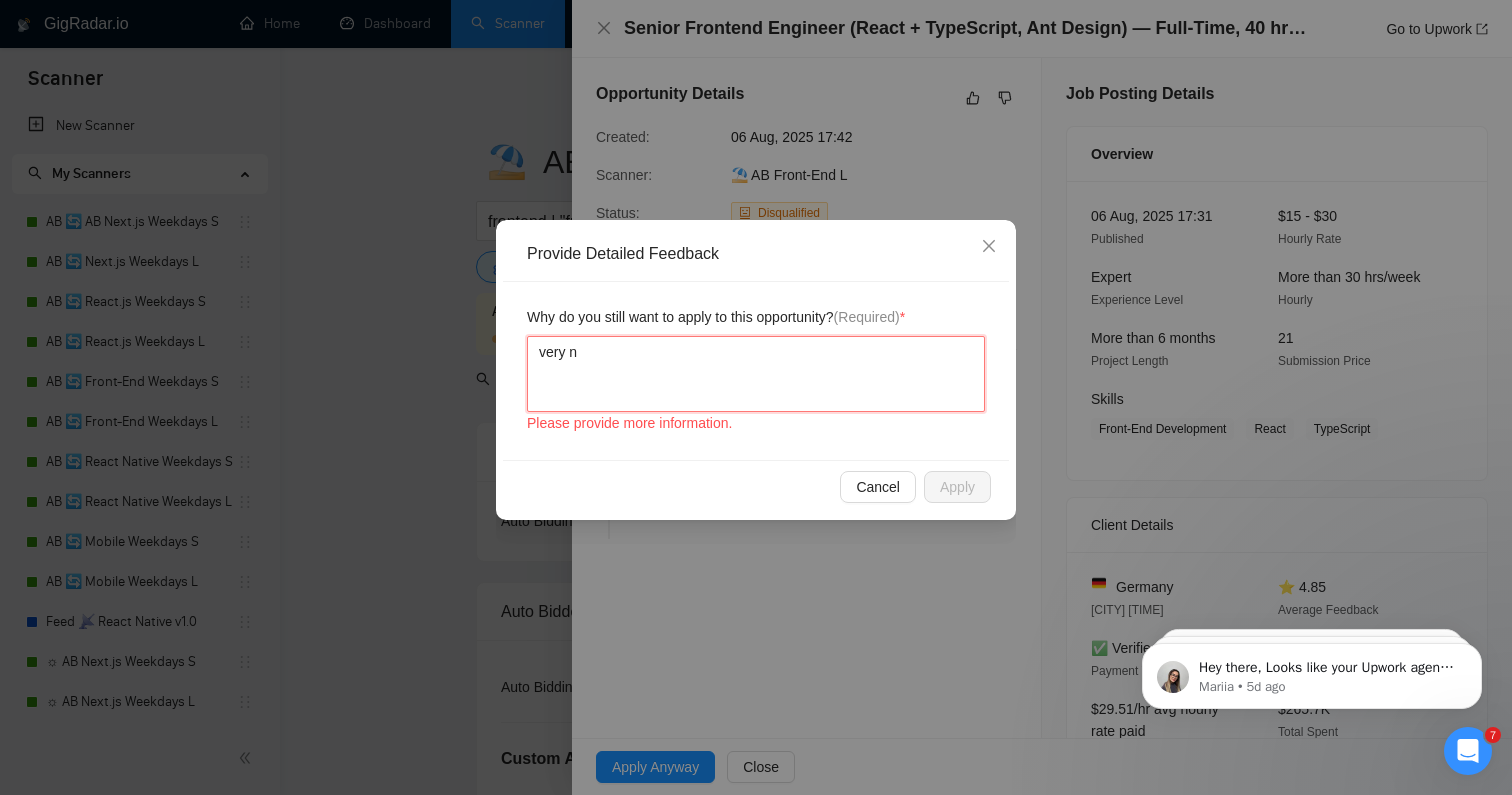 type 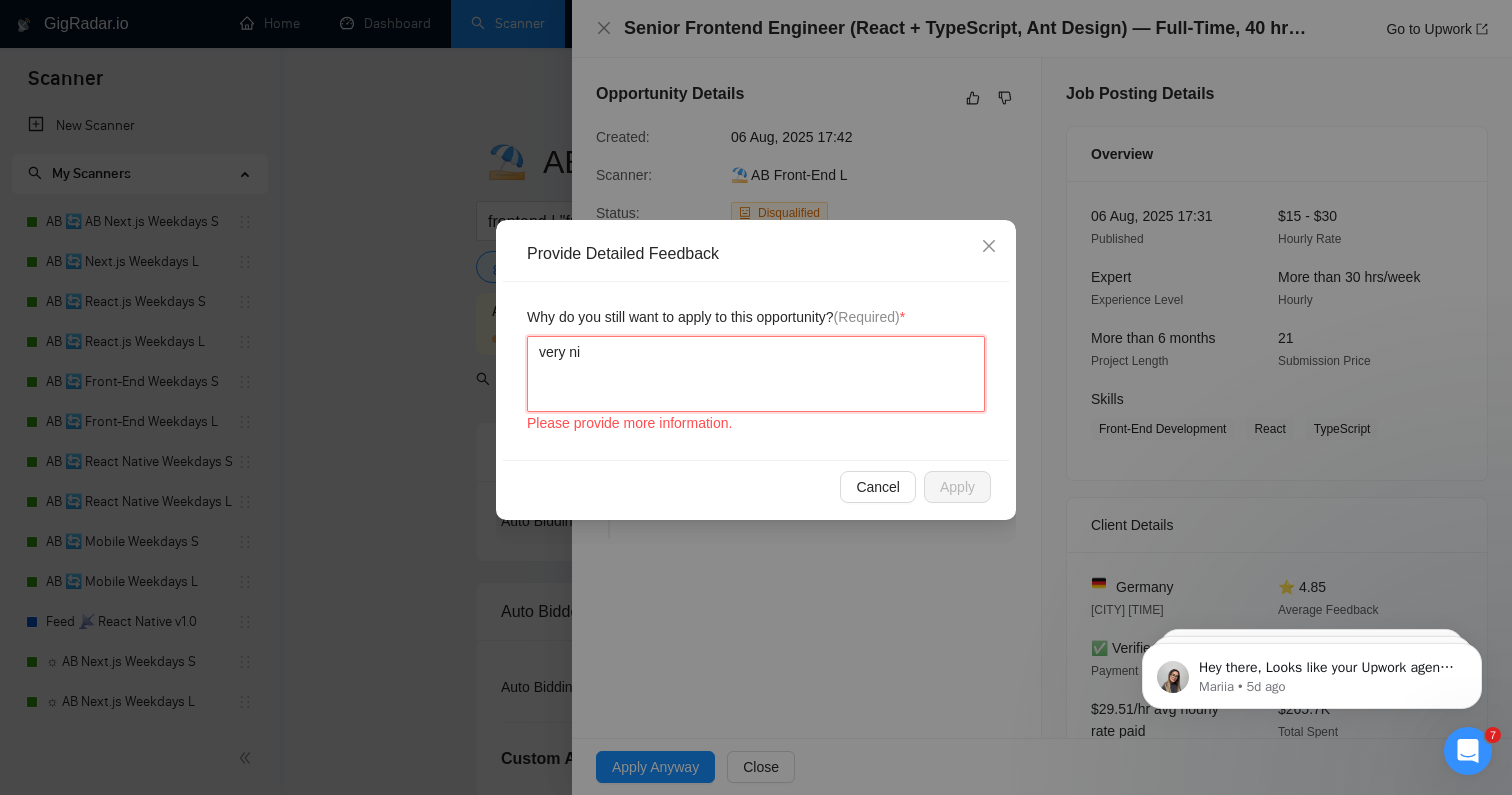 type 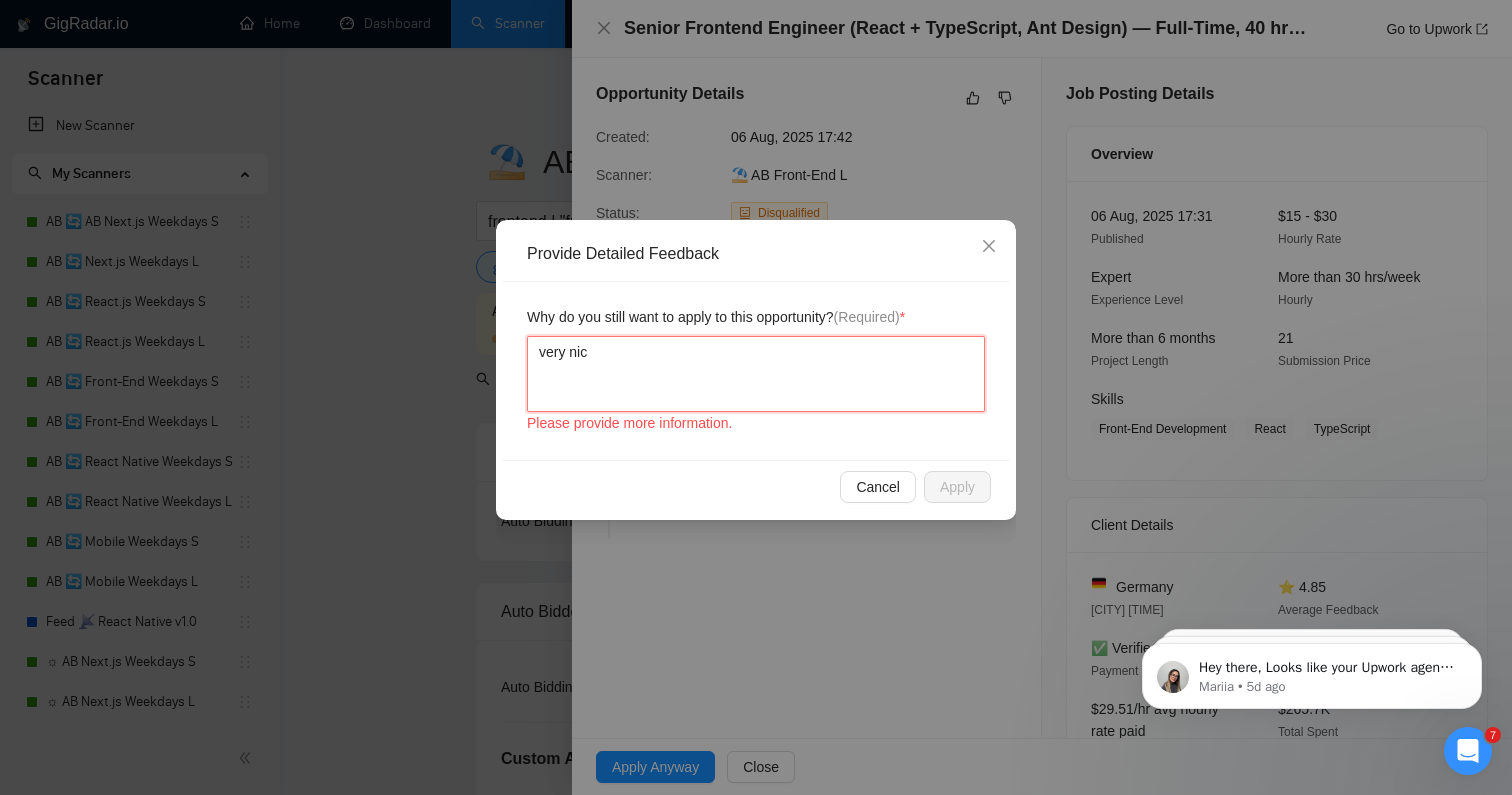 type 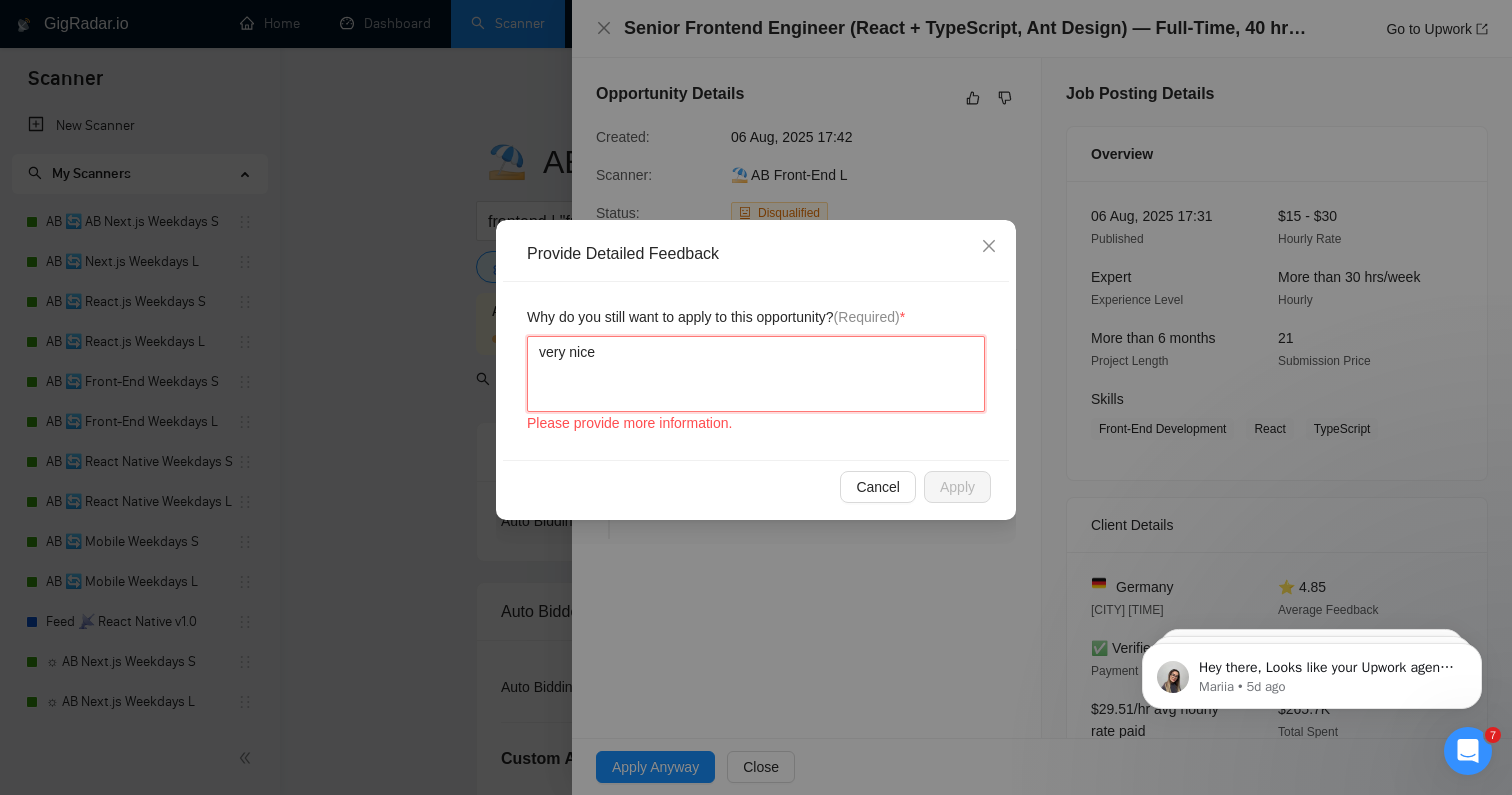 type 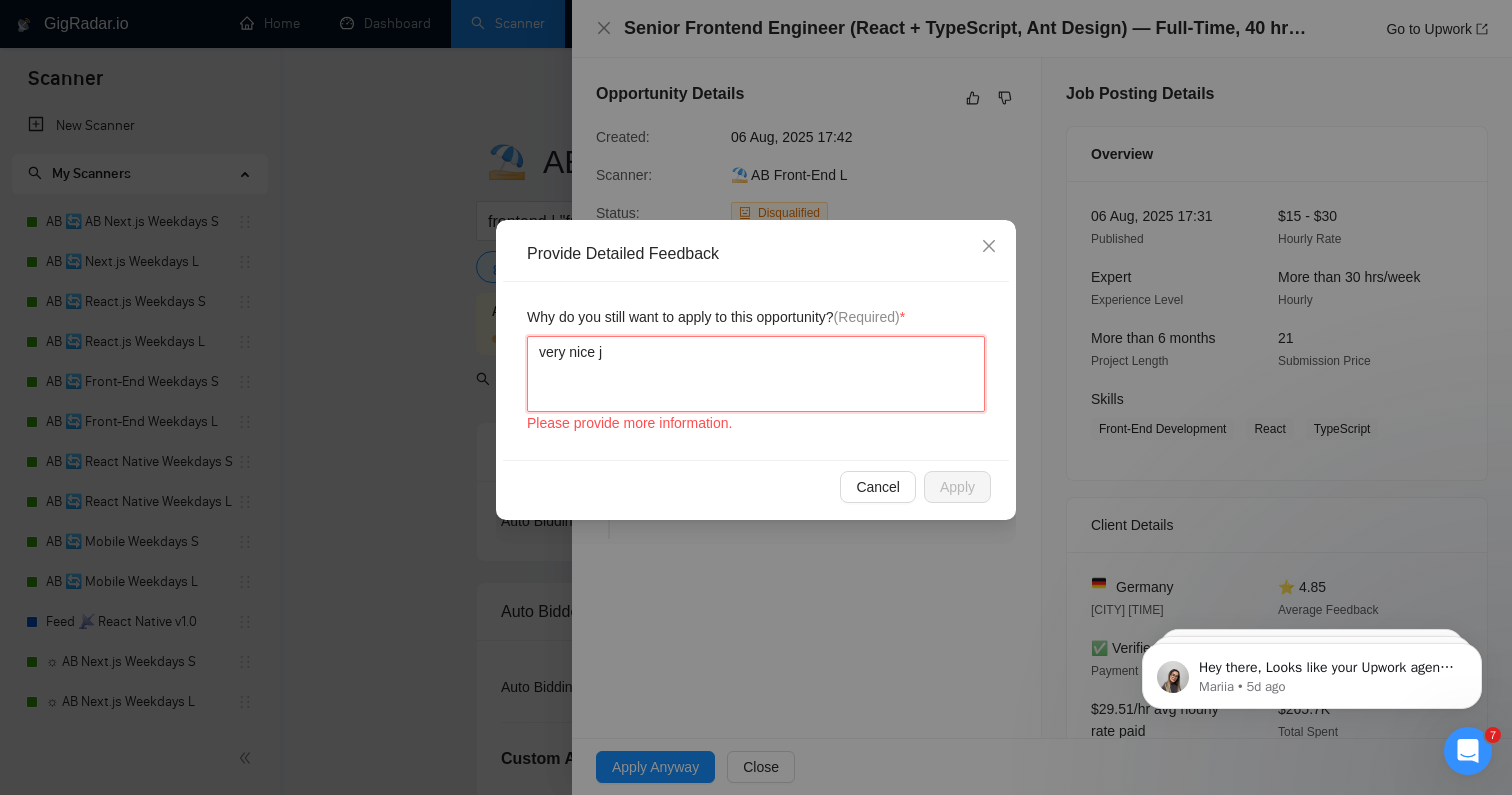 type 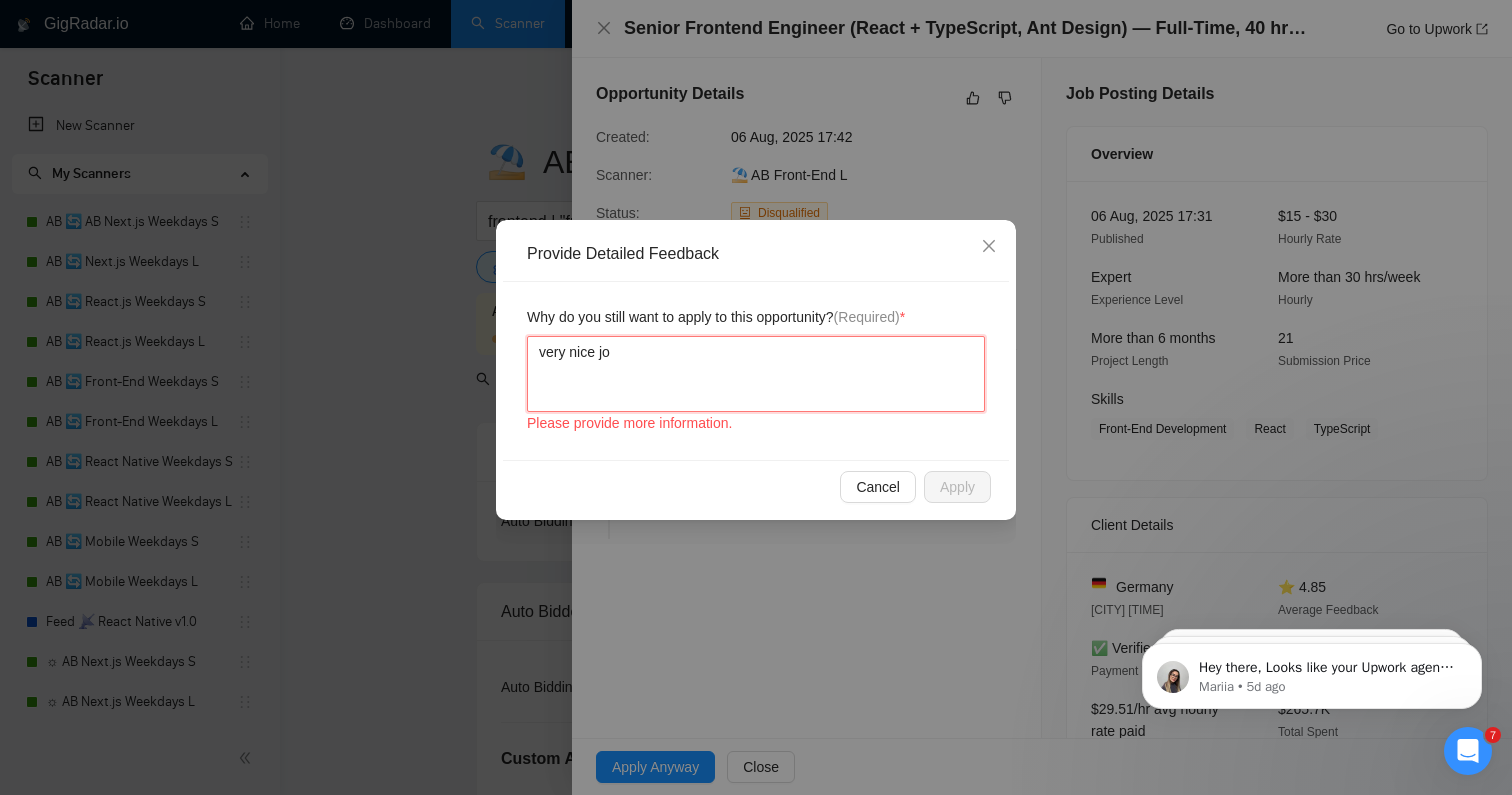 type 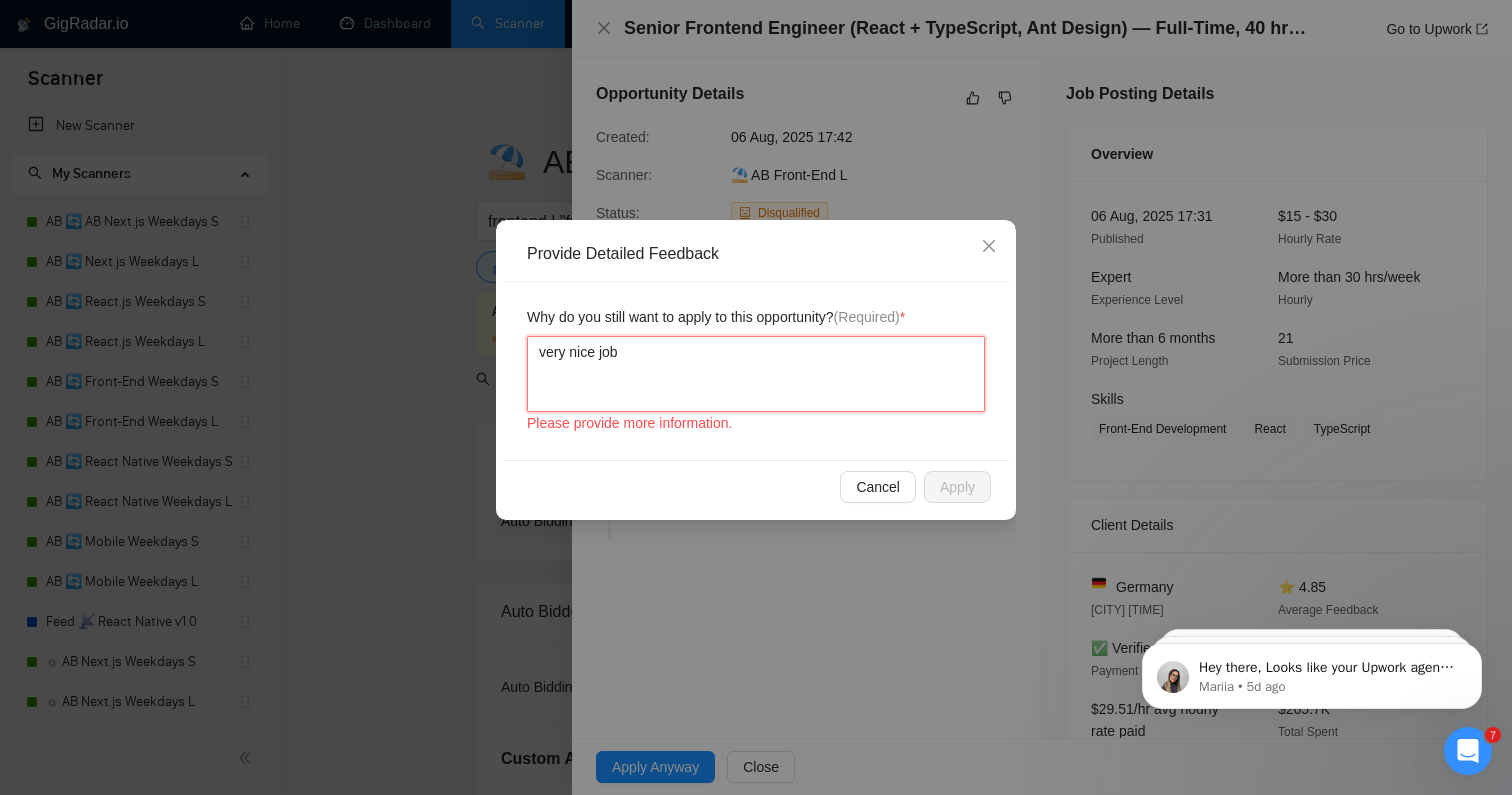 type 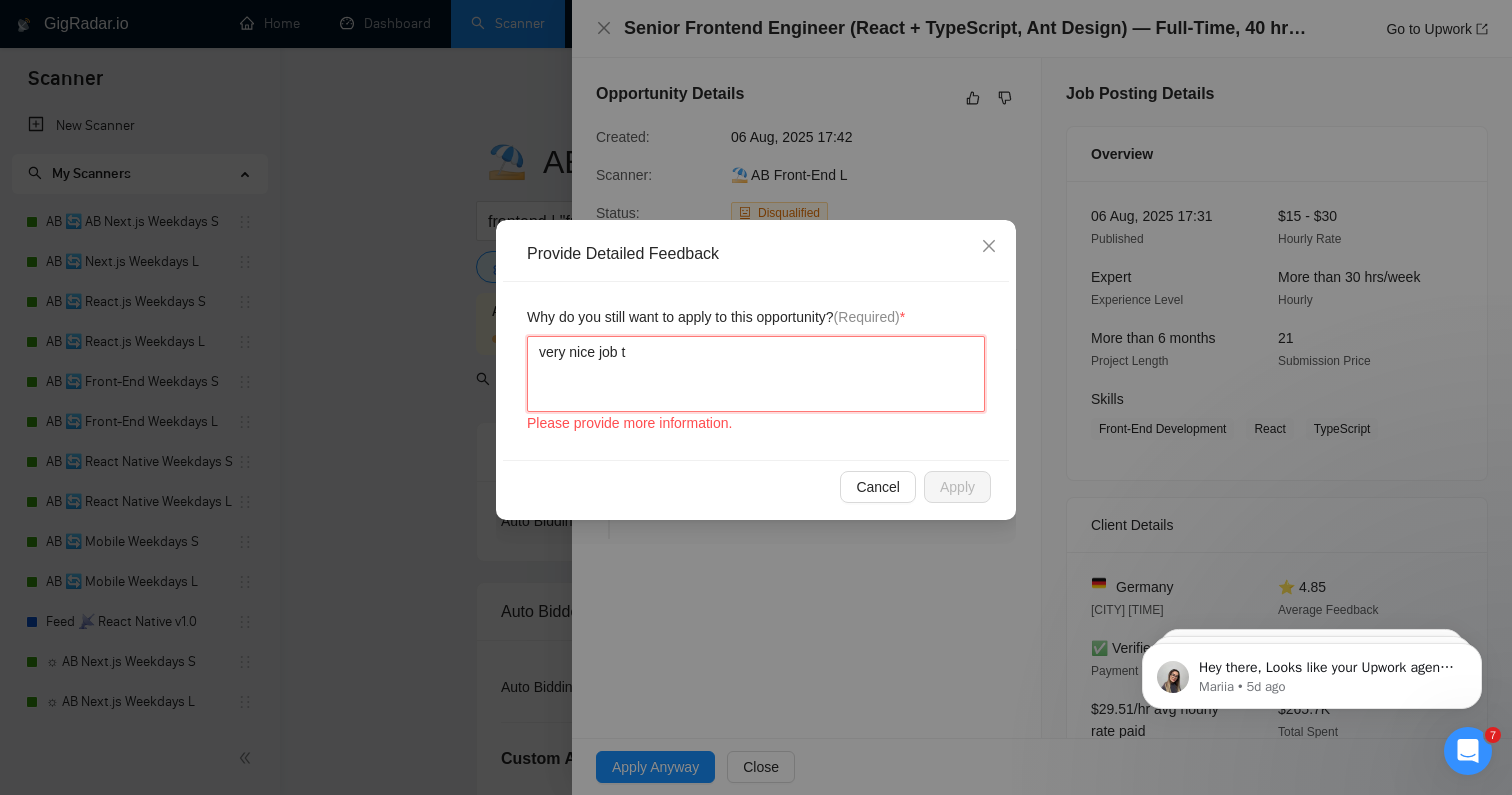 type 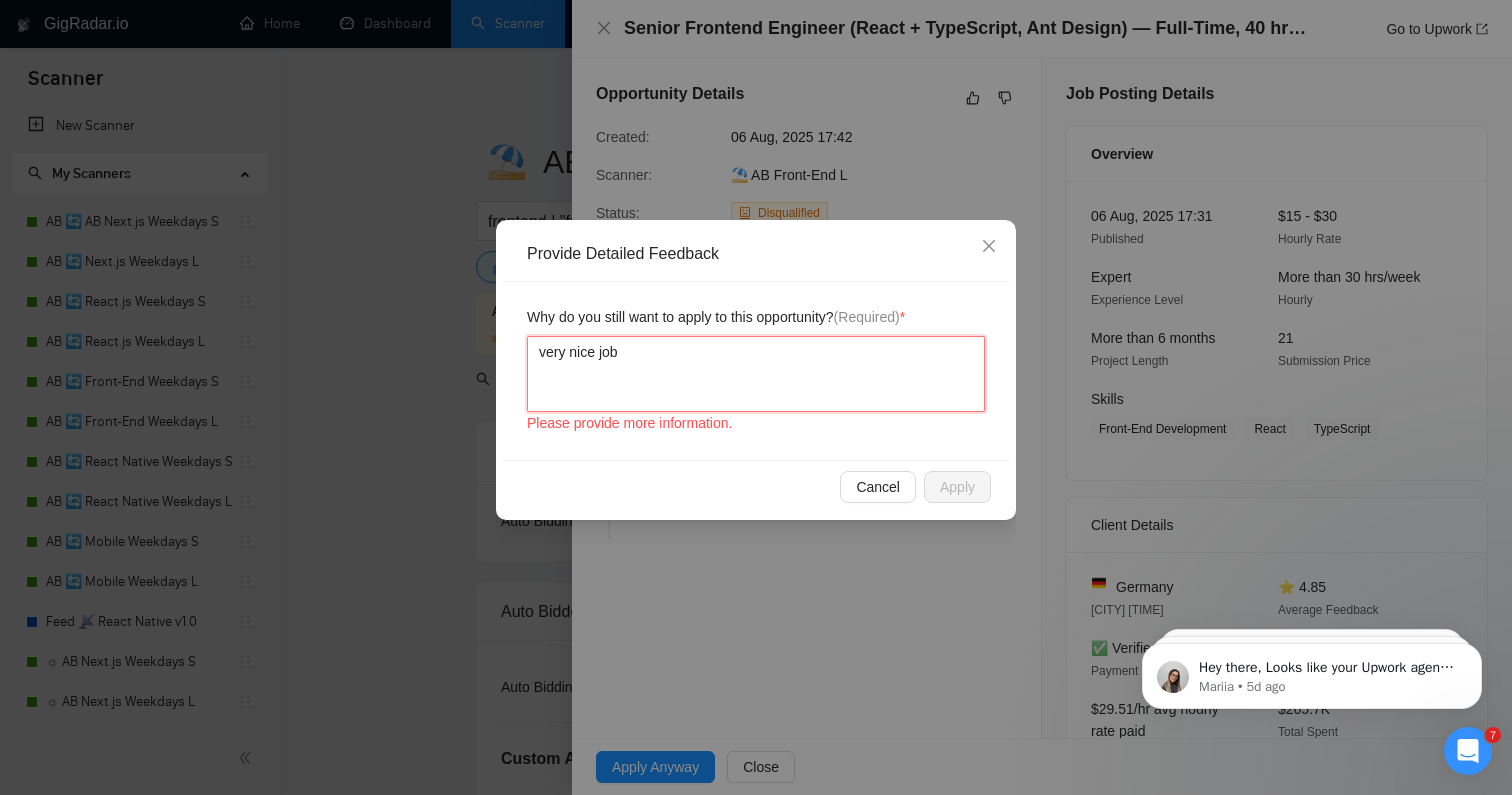 type 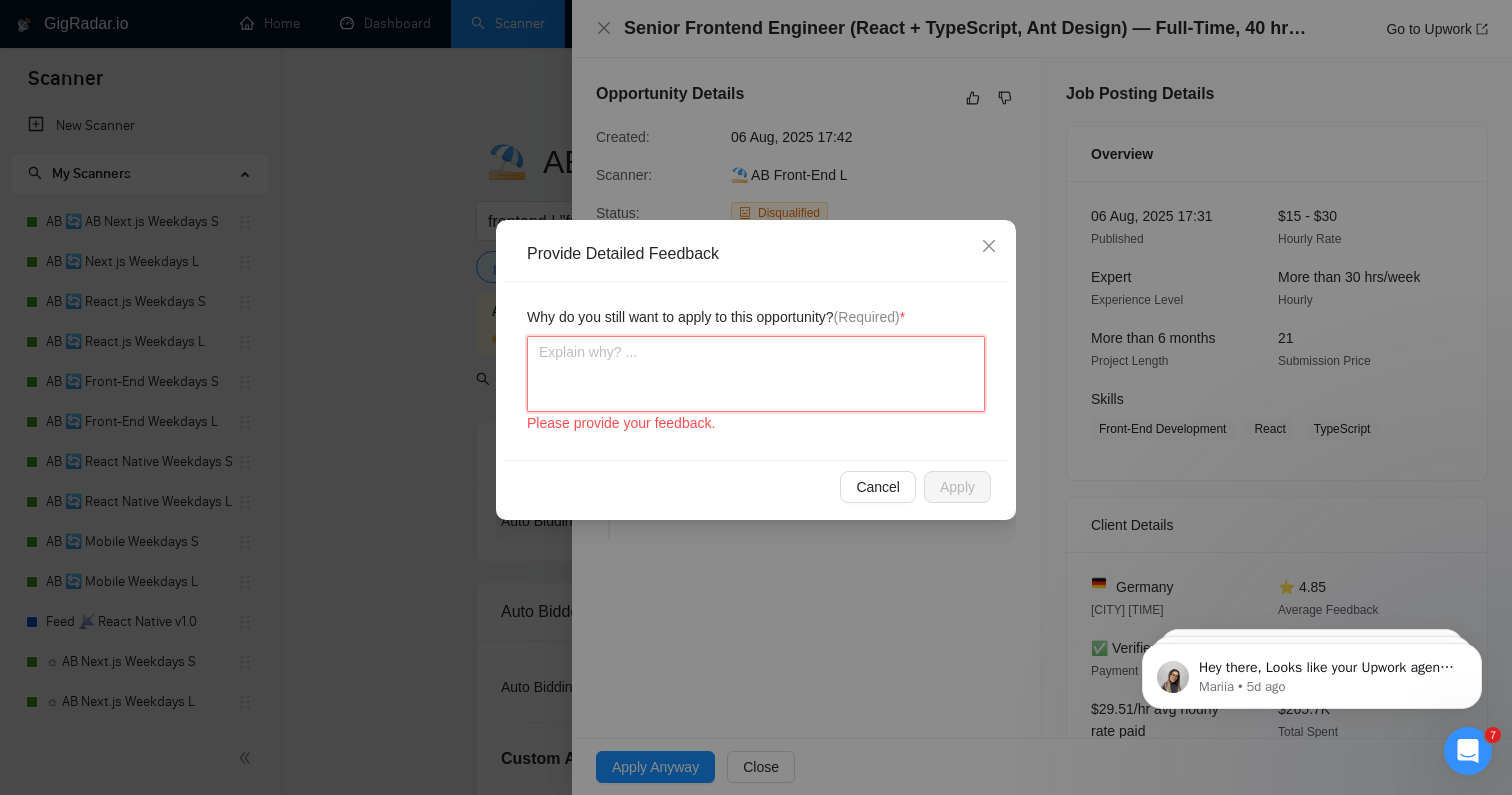 type 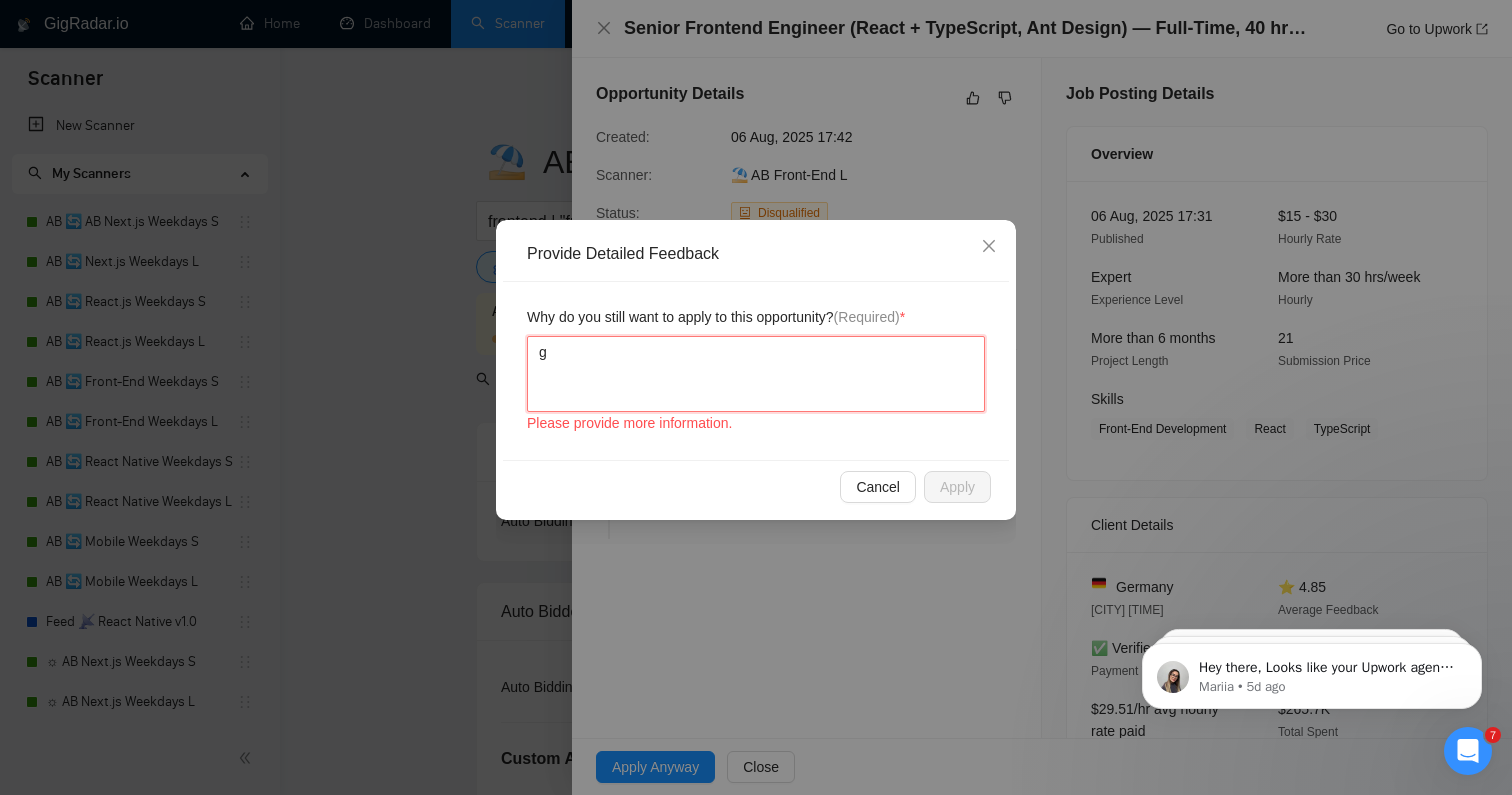 type 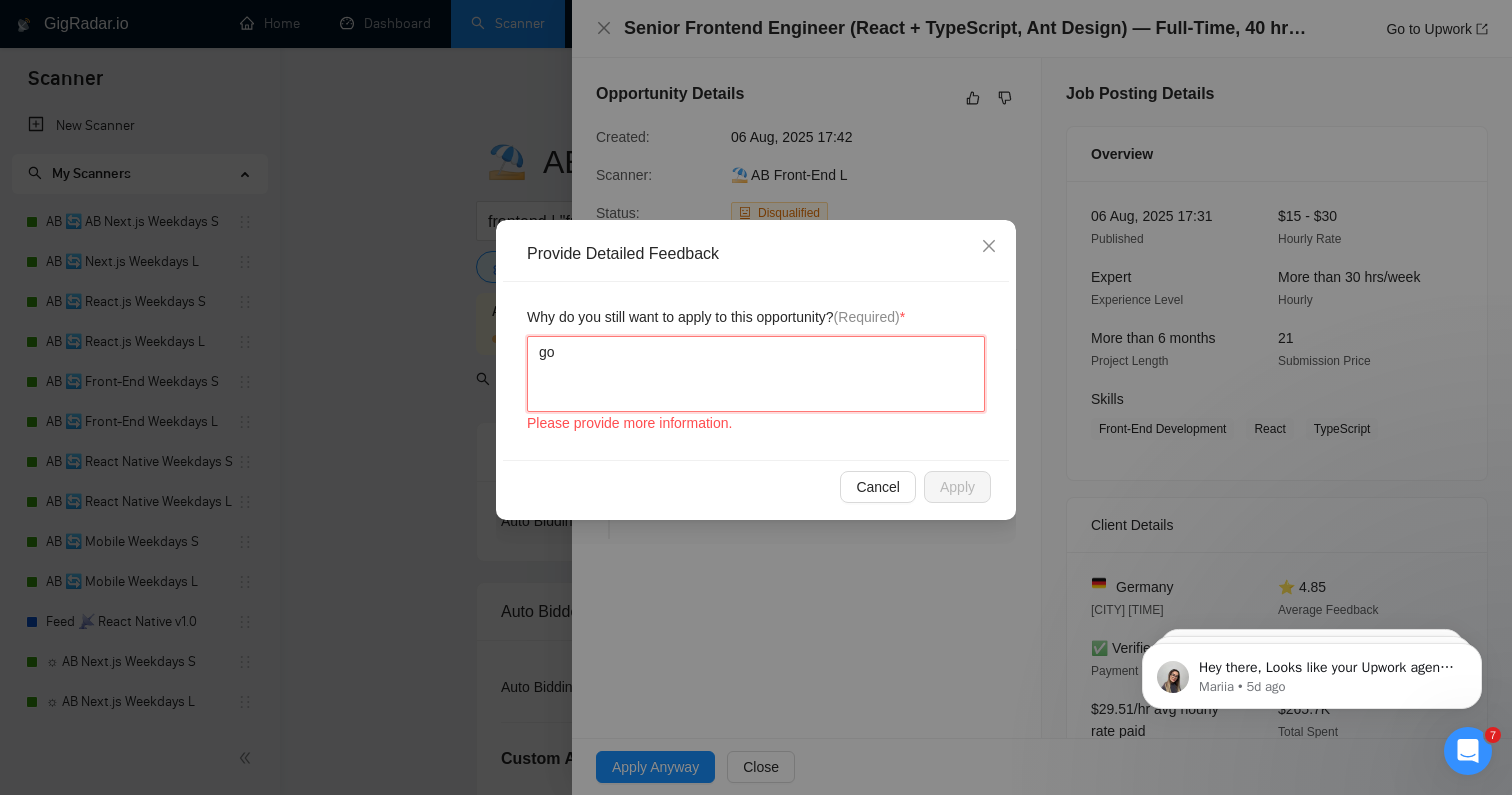 type 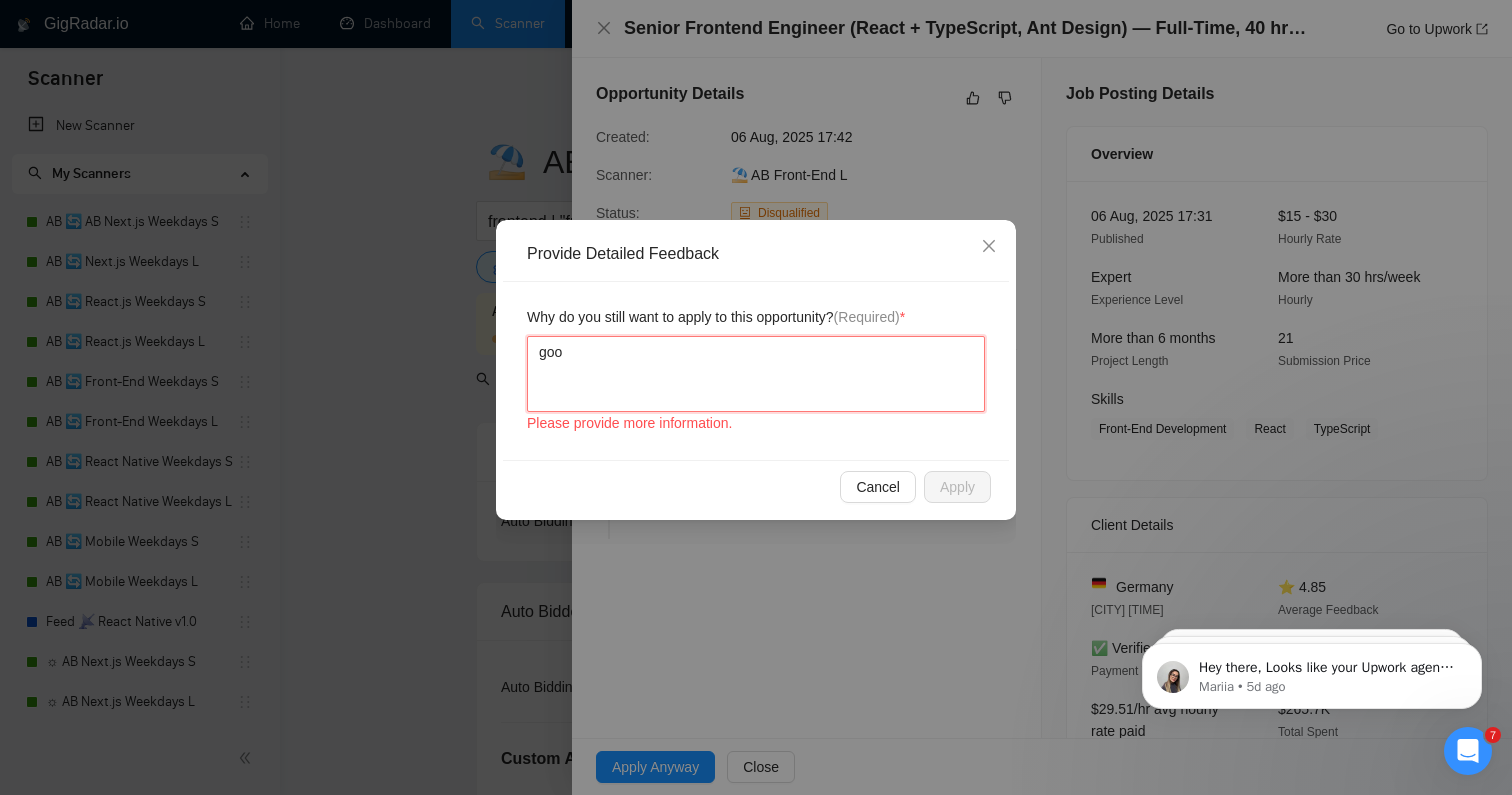 type 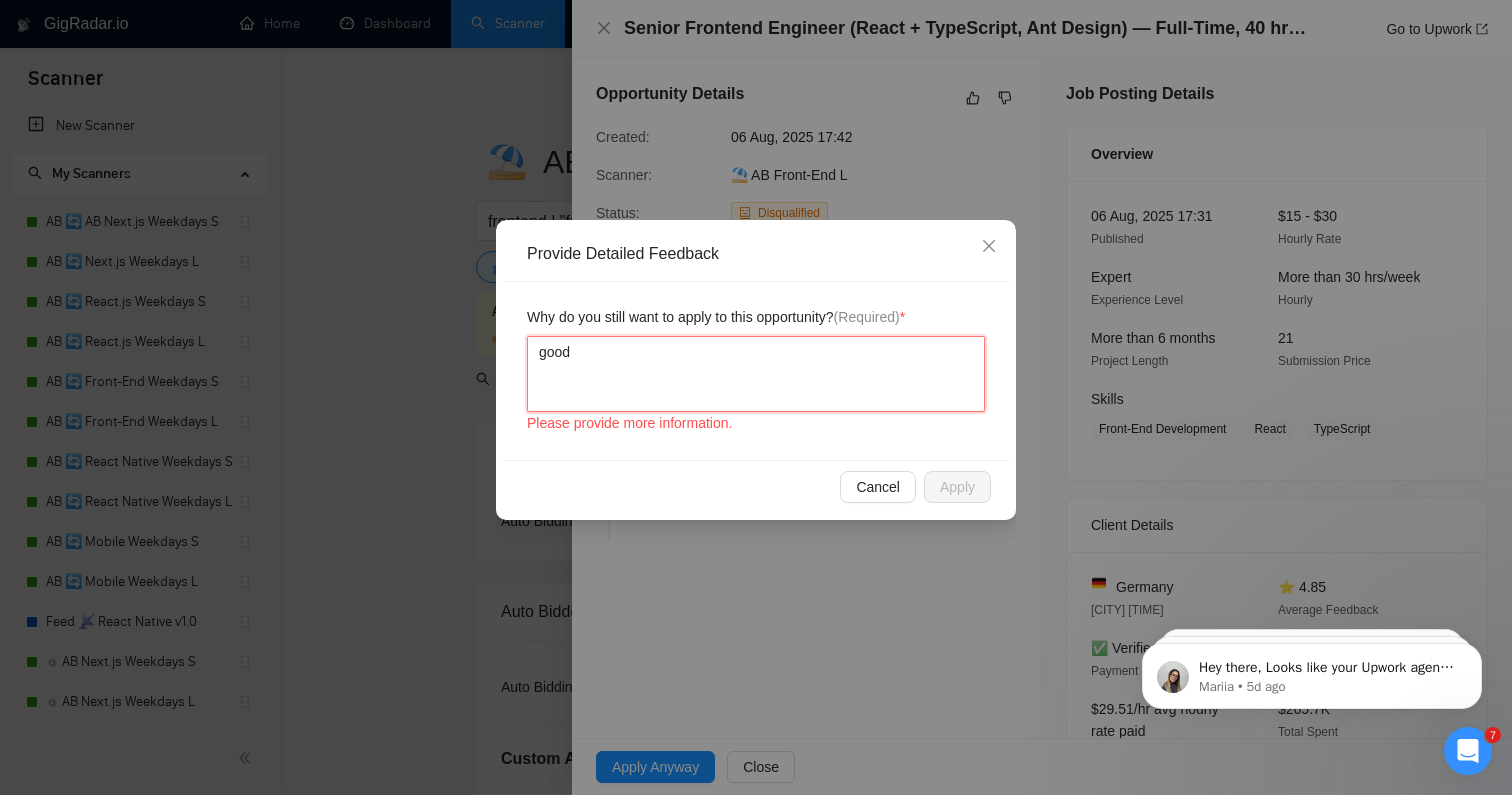 type 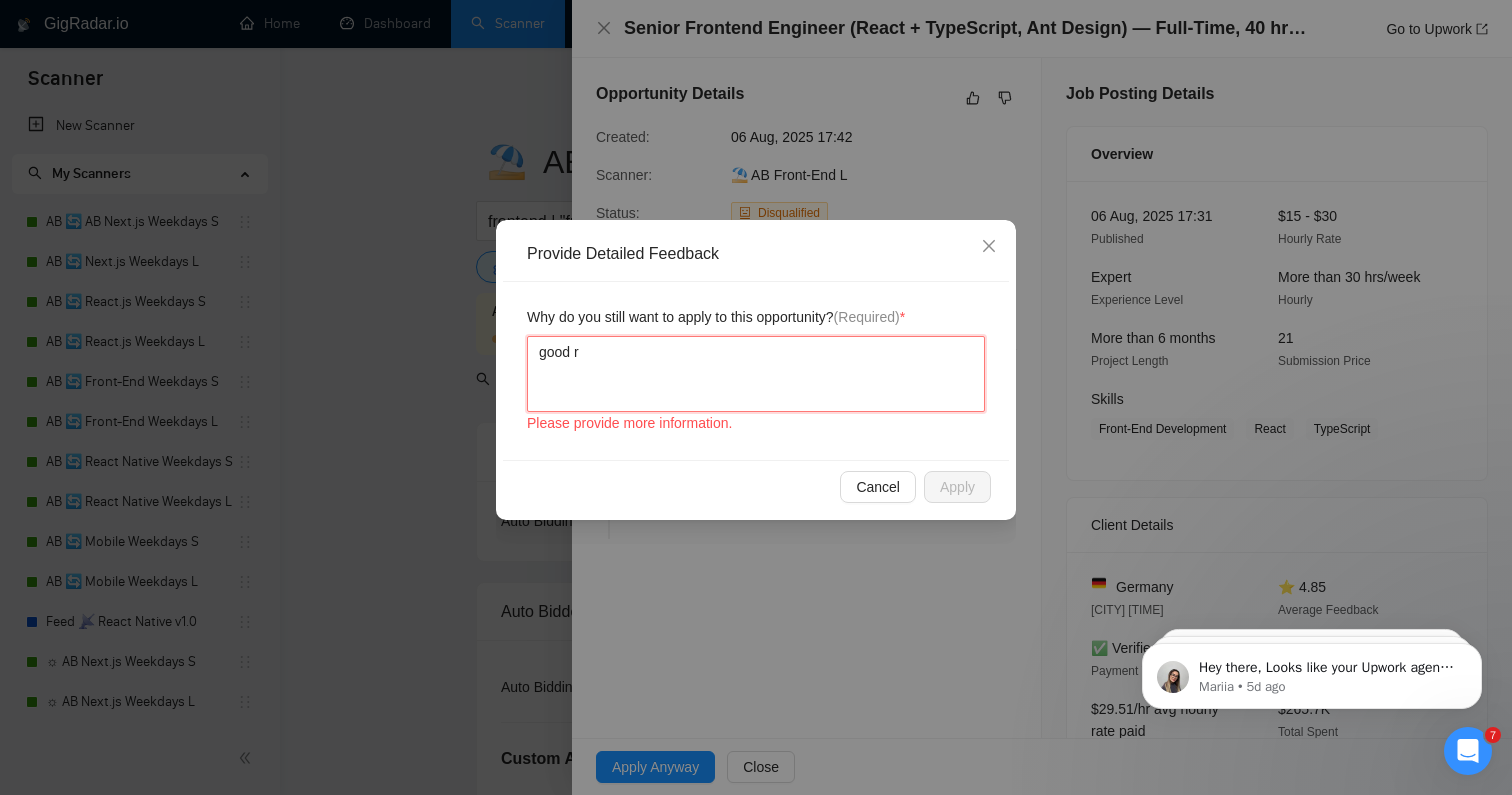 type 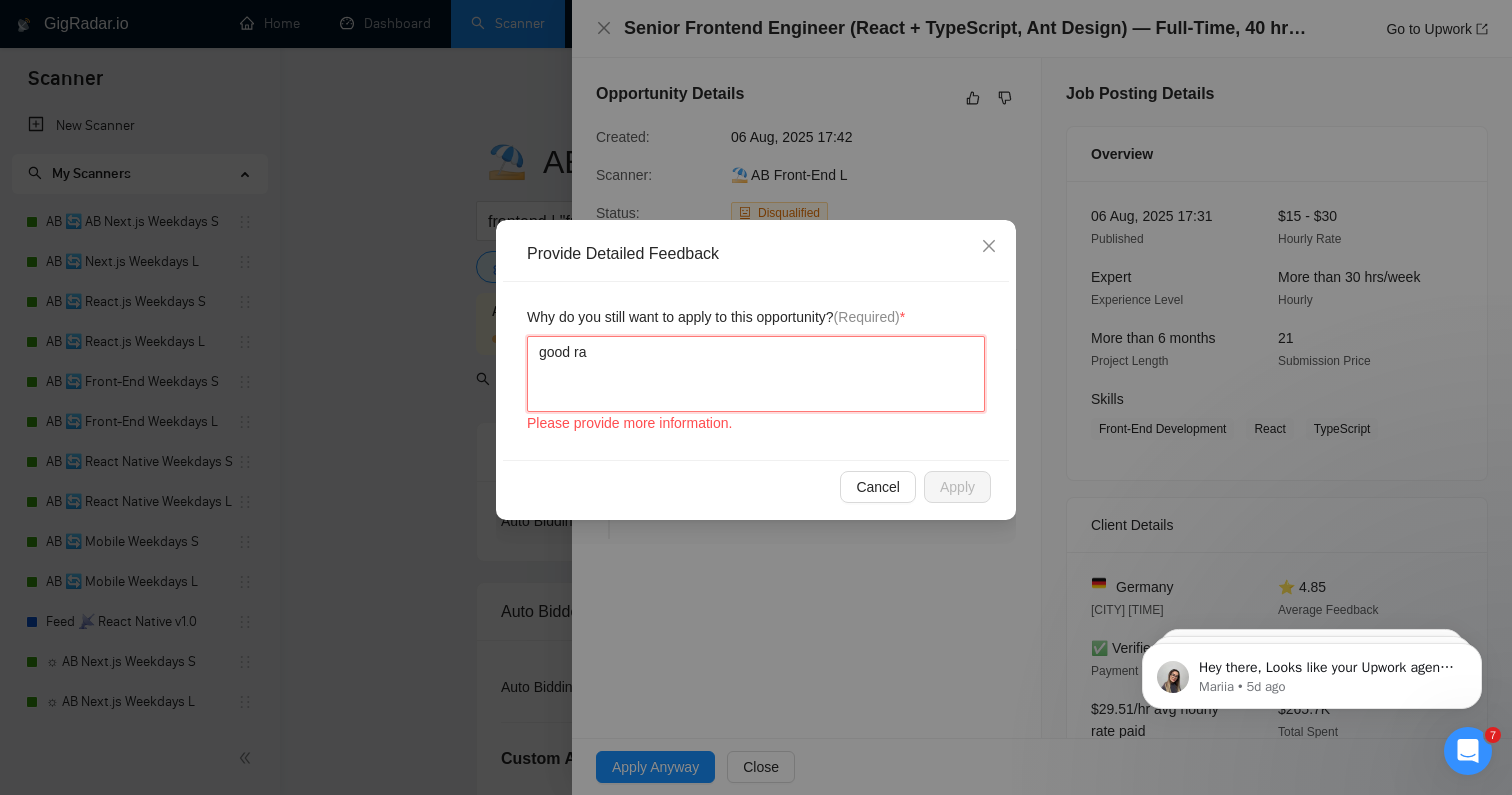 type 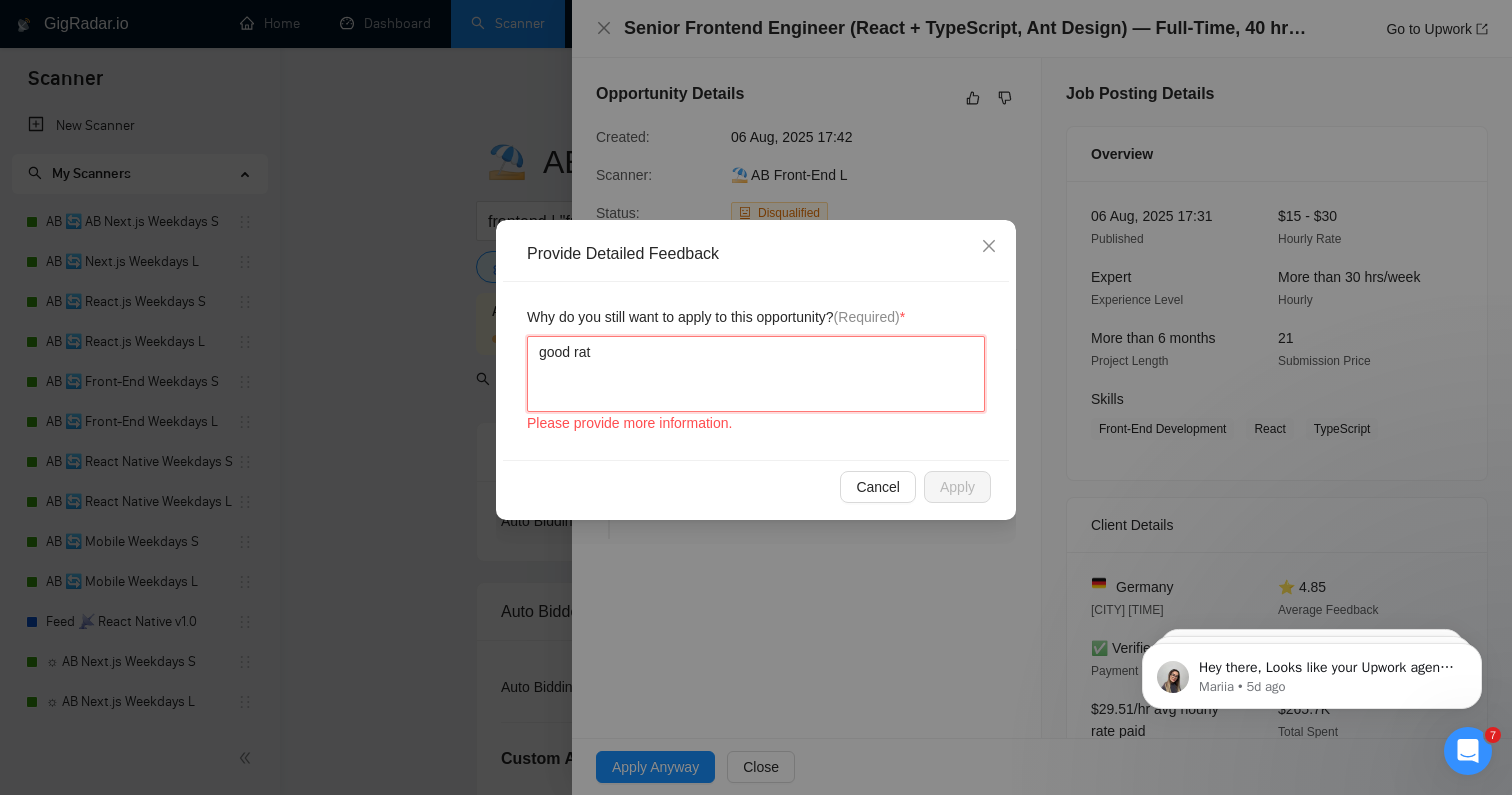 type 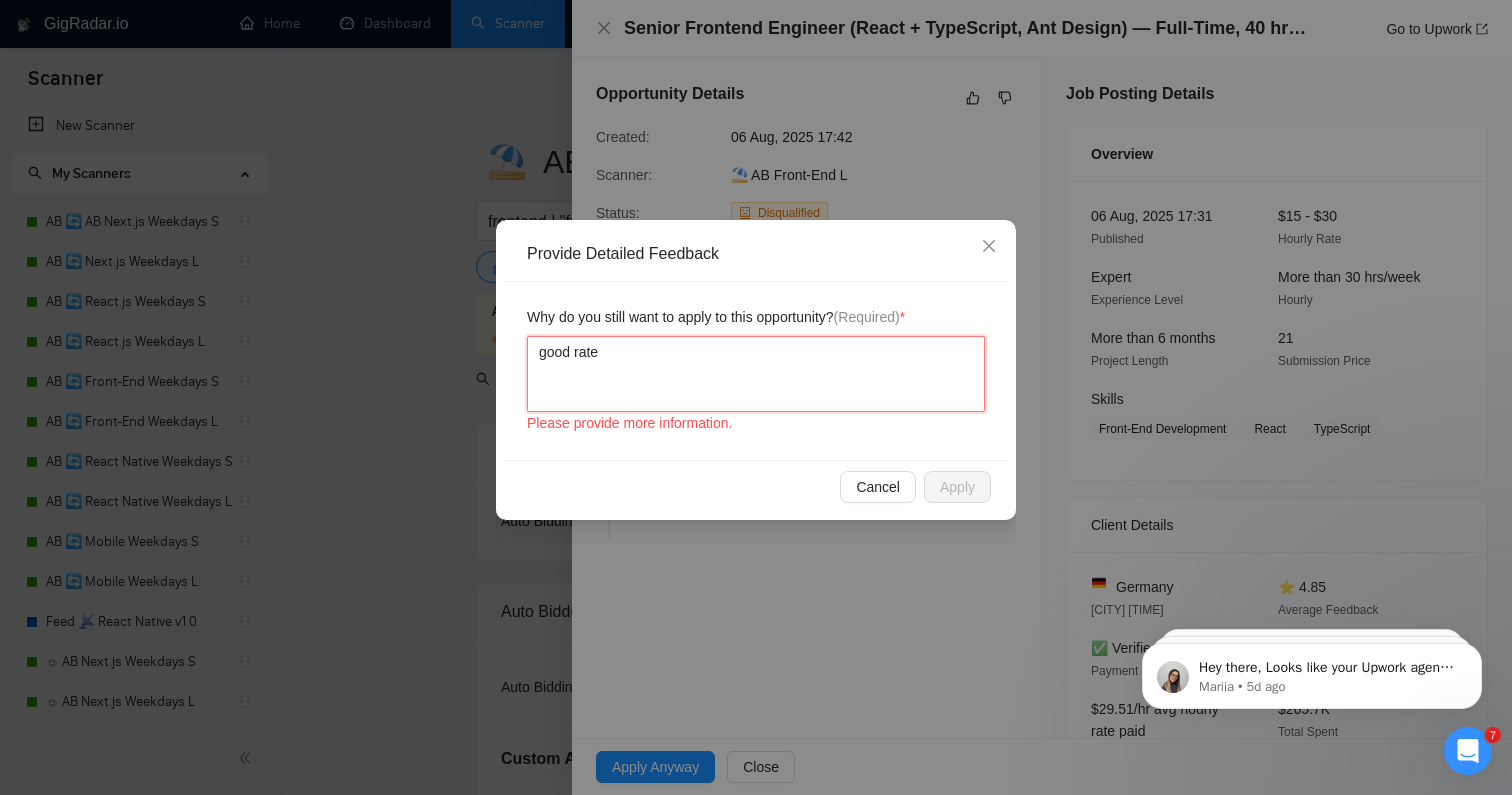type 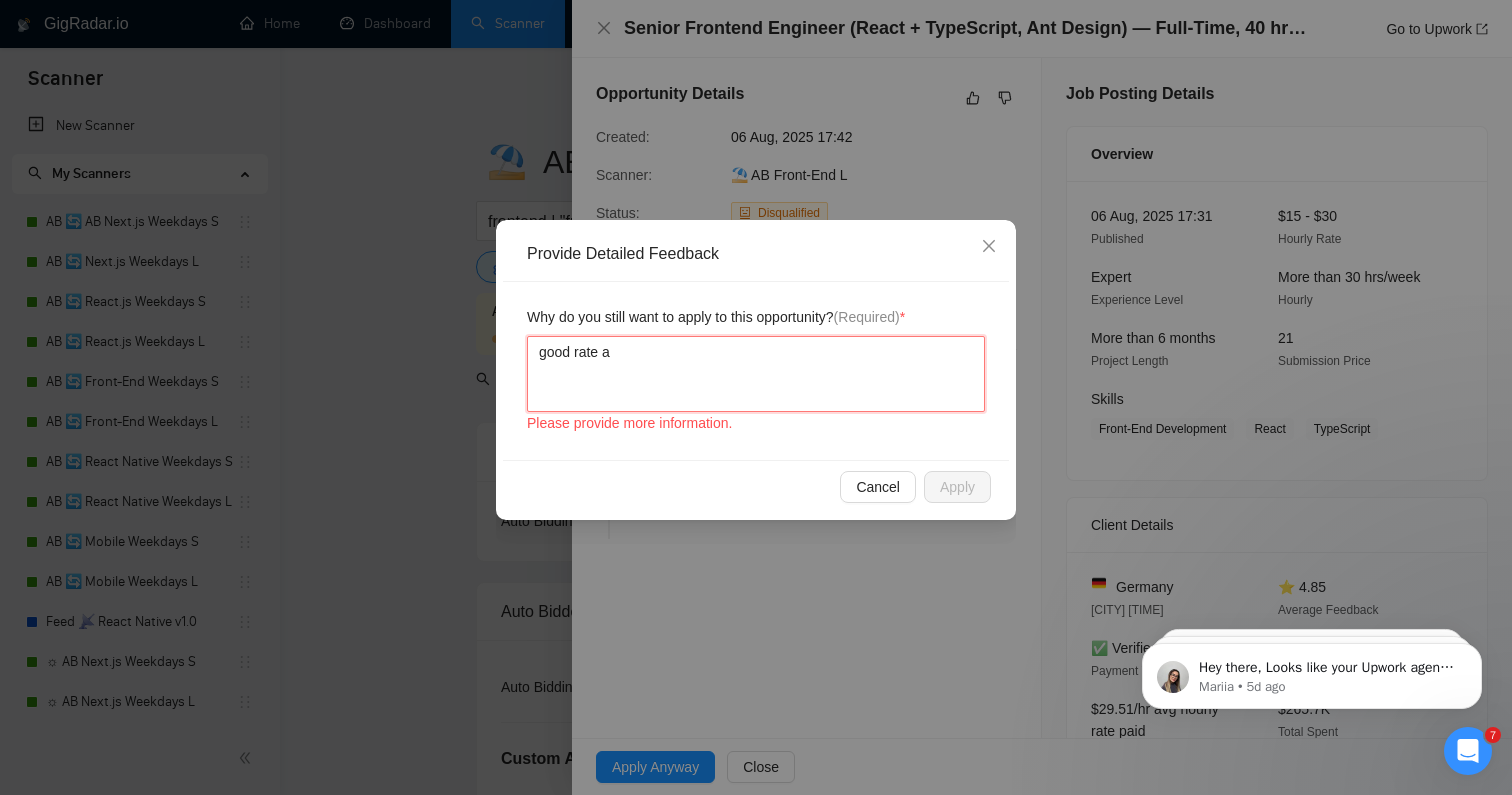 type 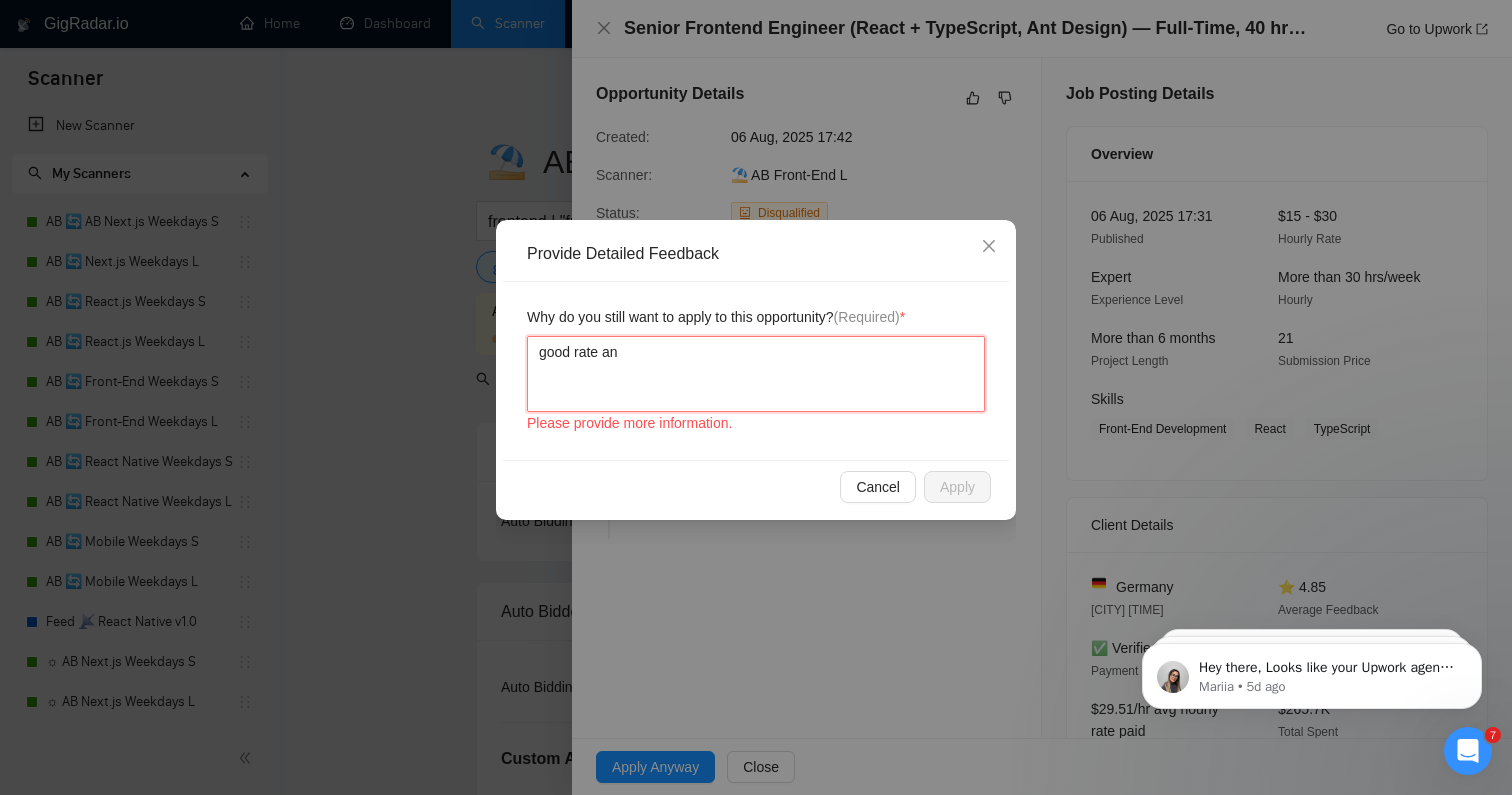 type on "good rate and" 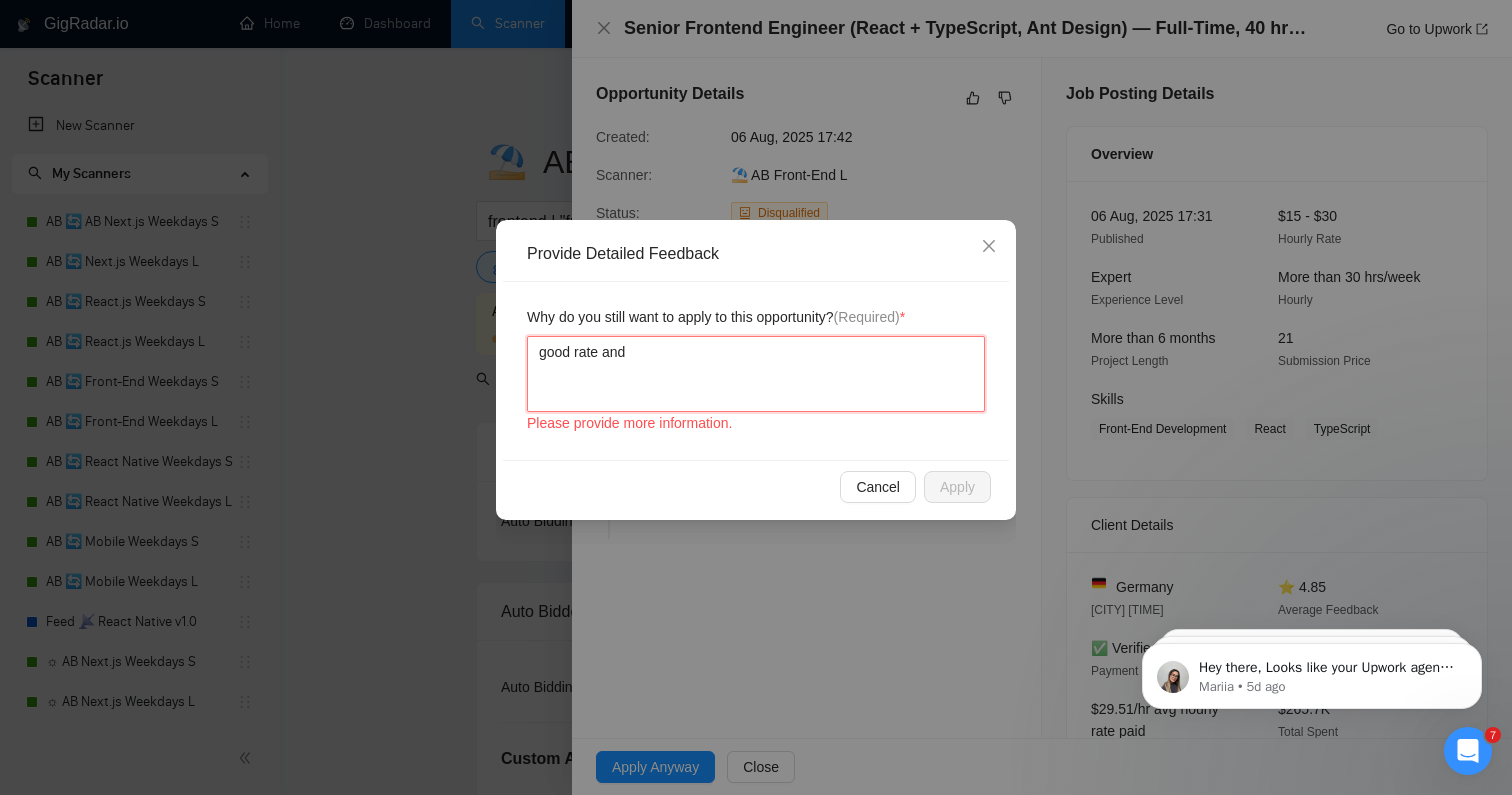 type 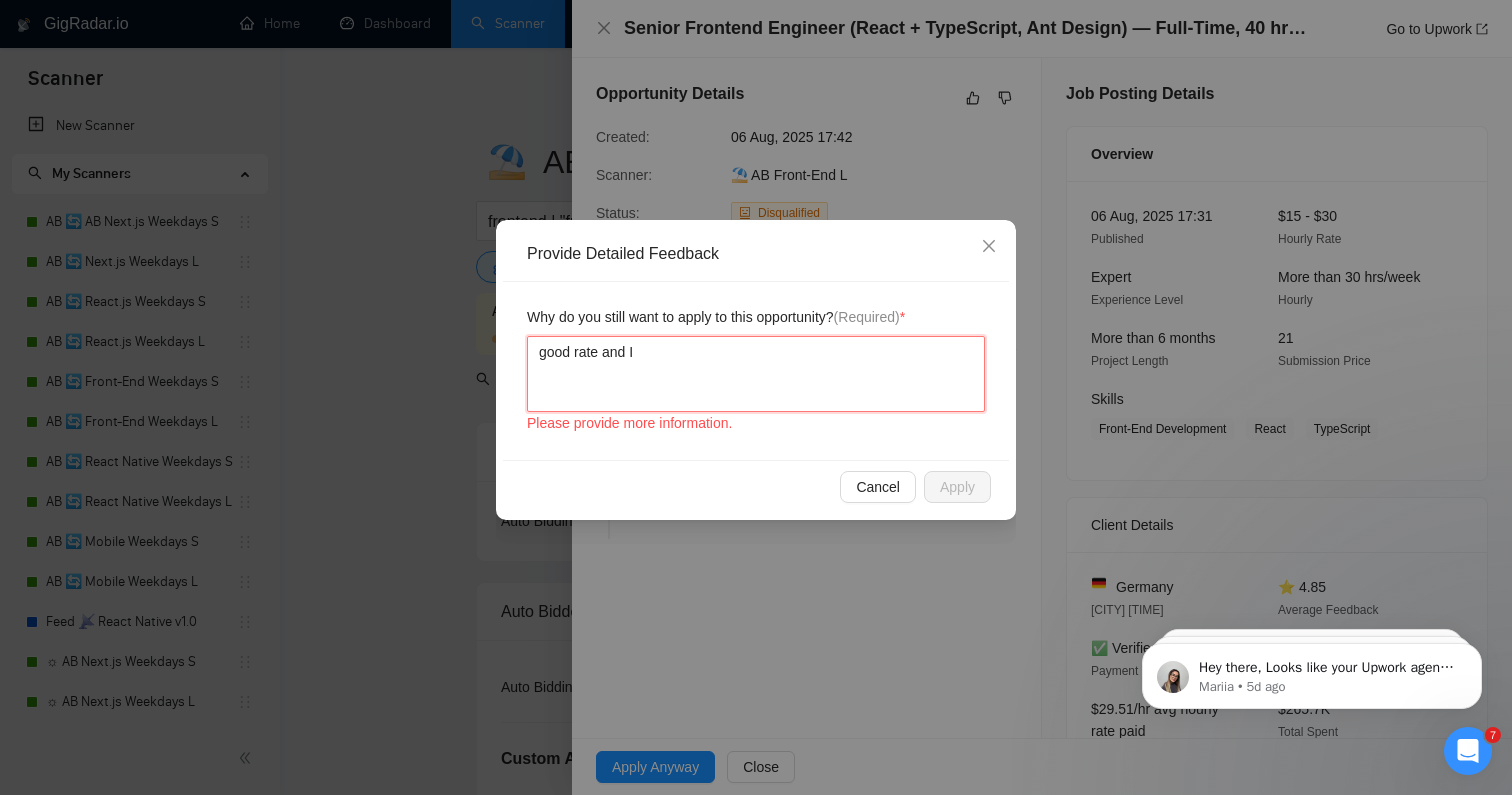 type 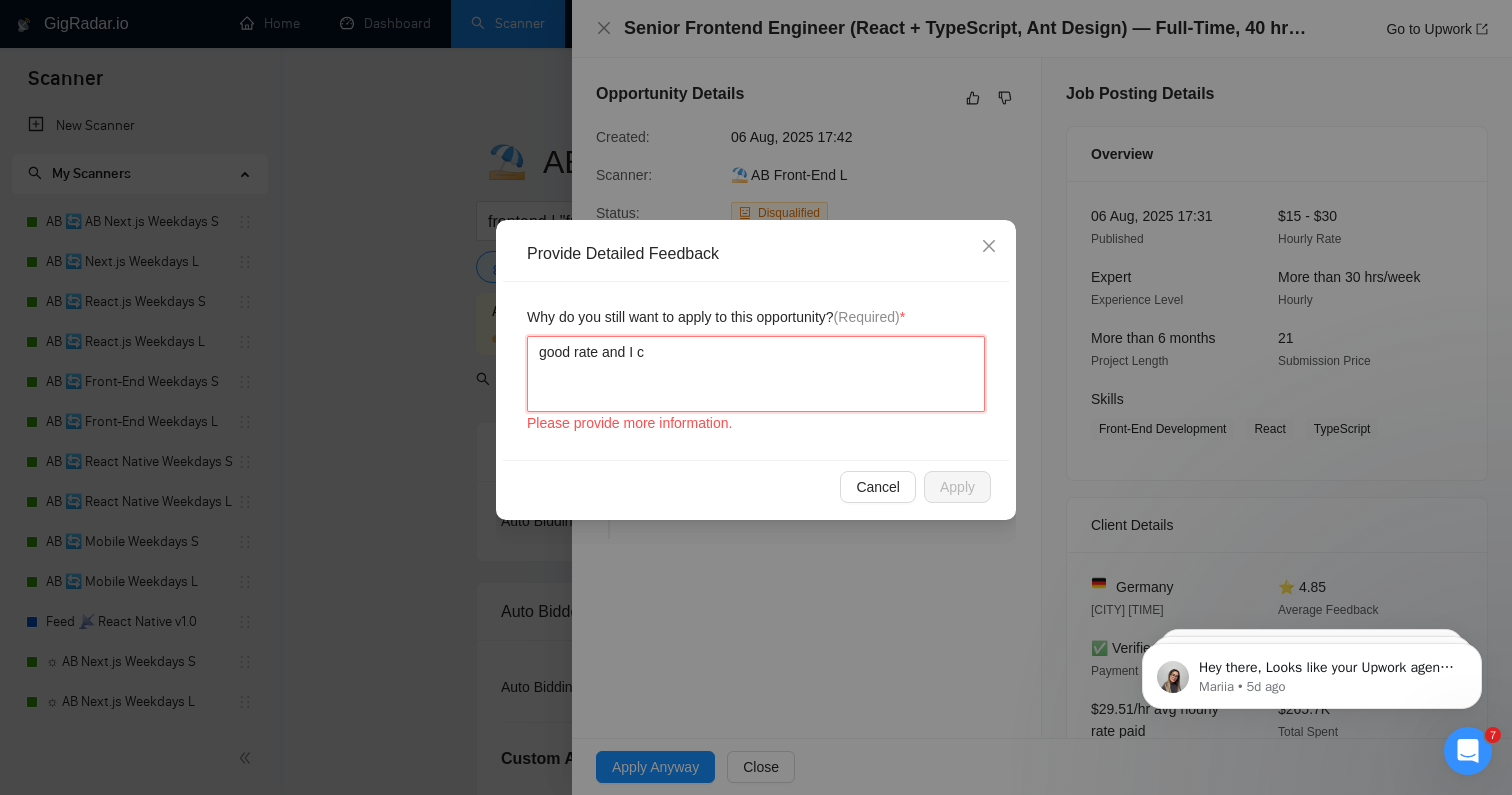 type 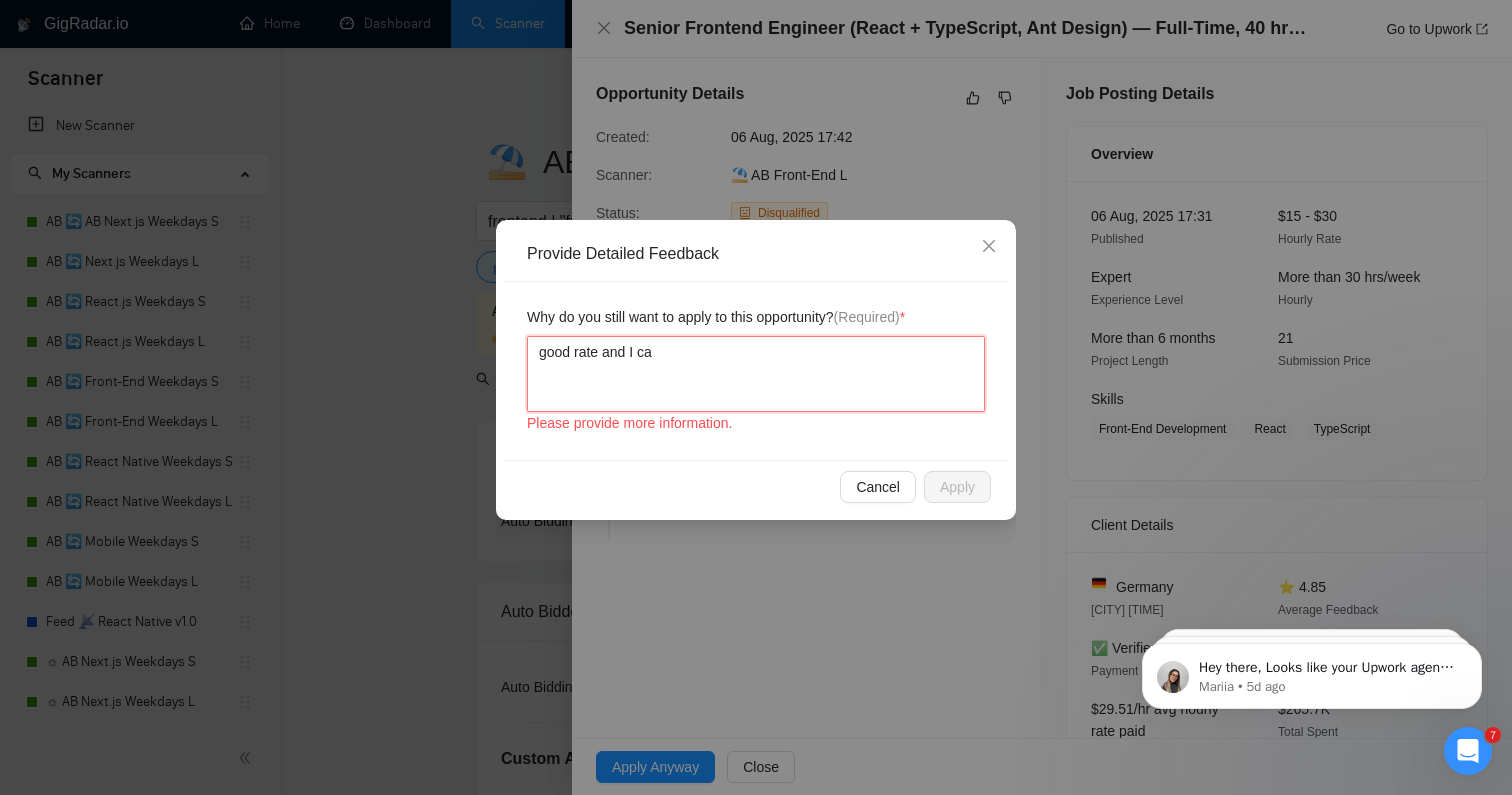 type 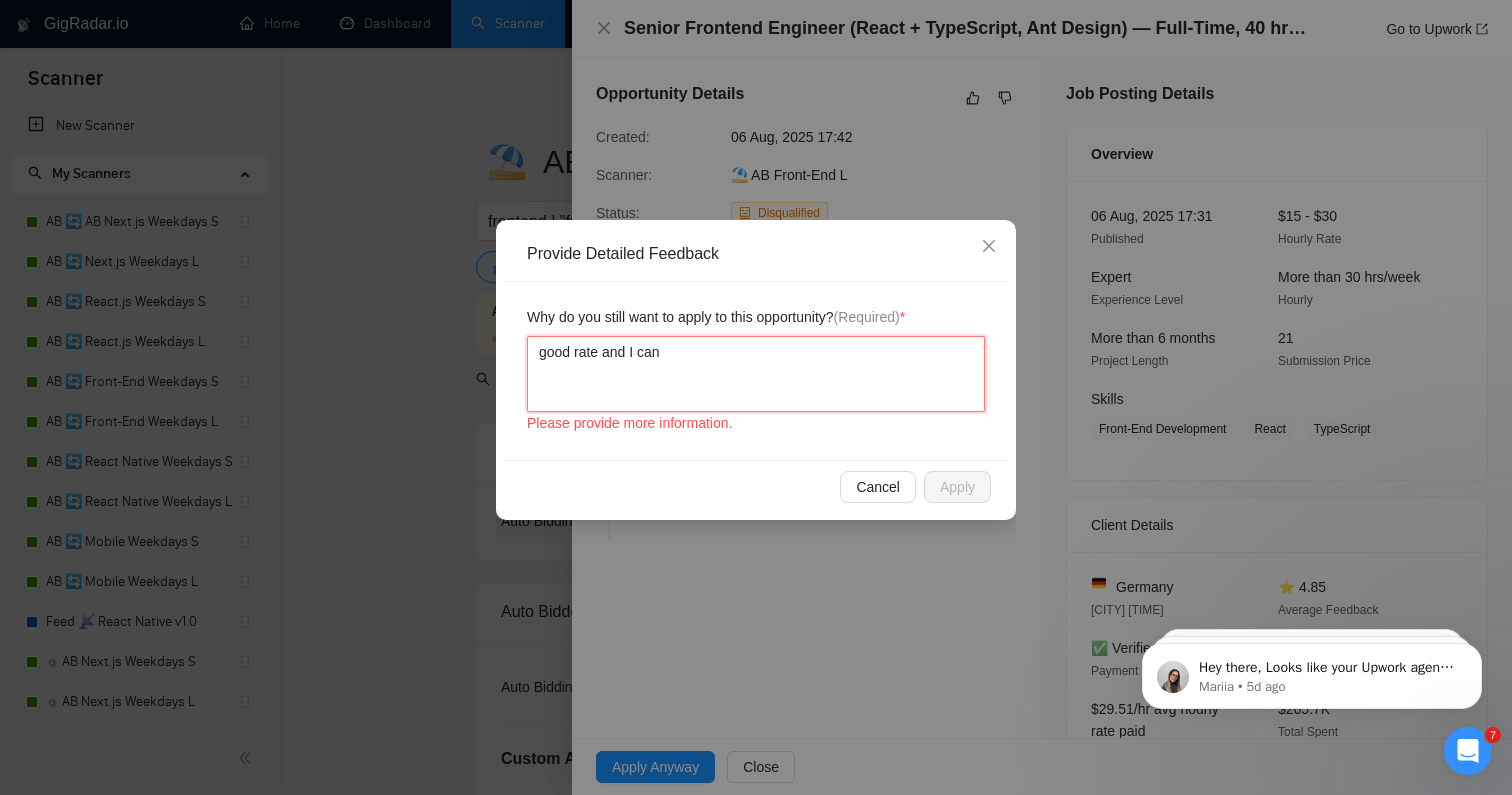 type 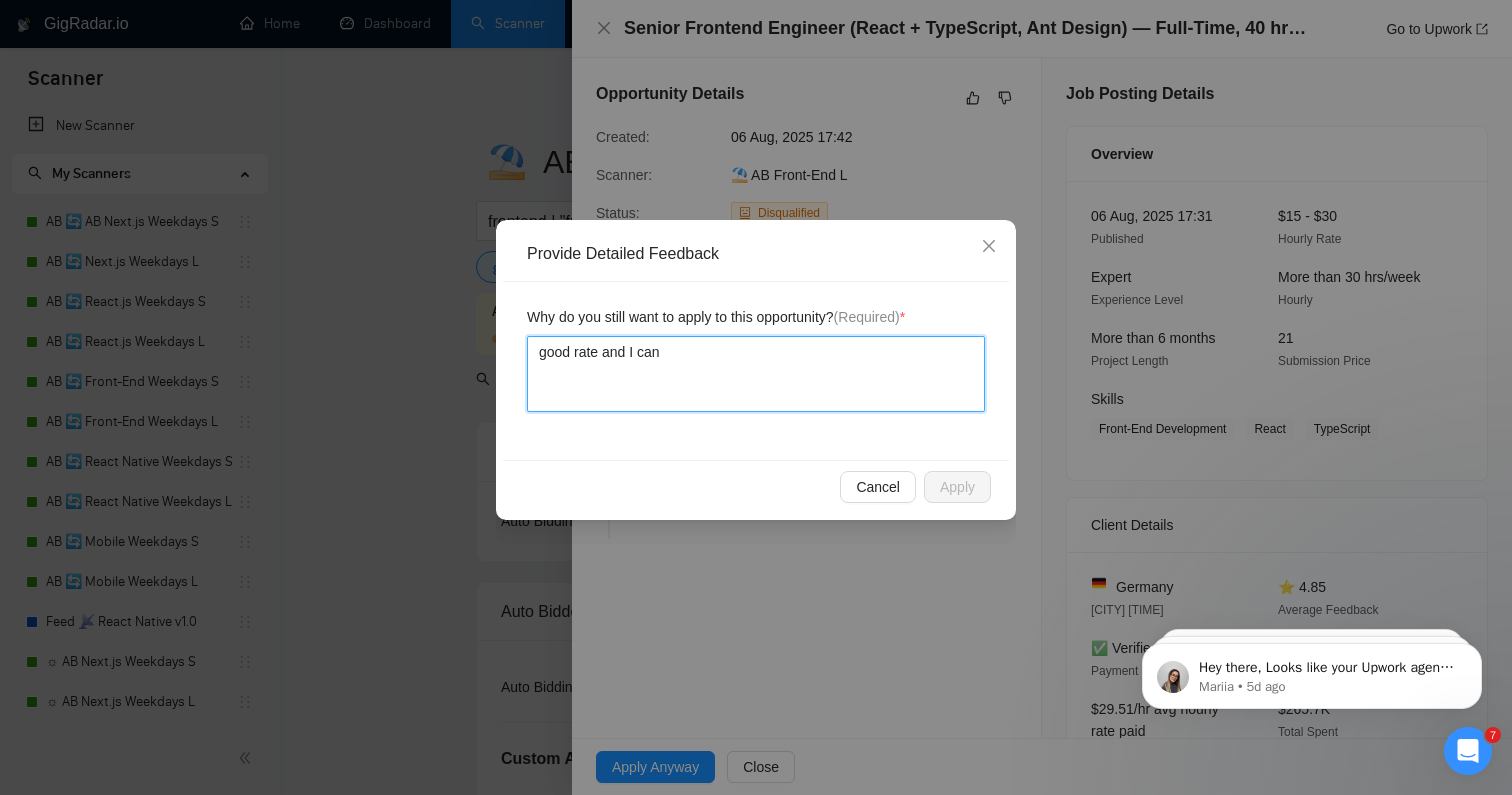 type 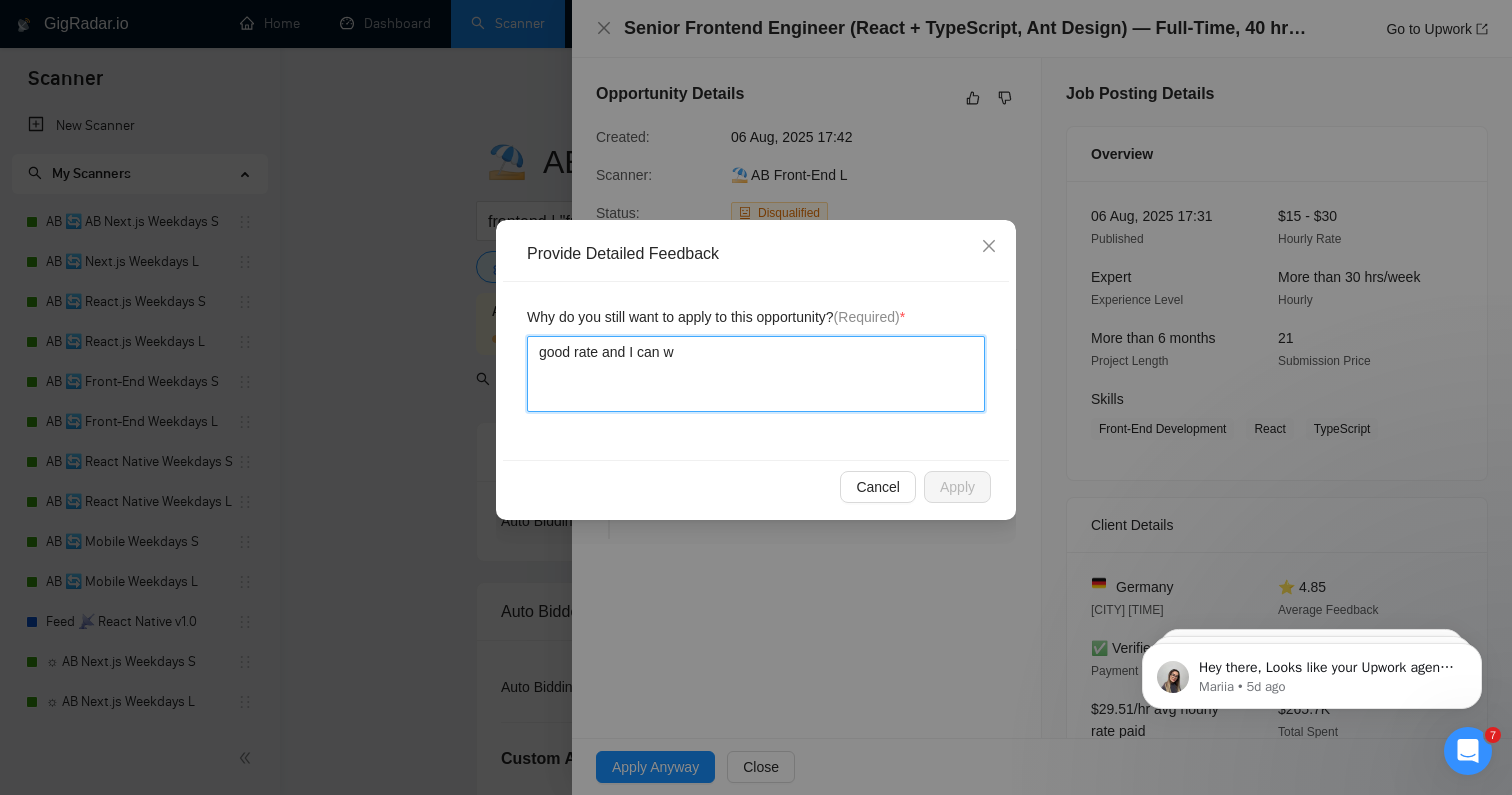 type 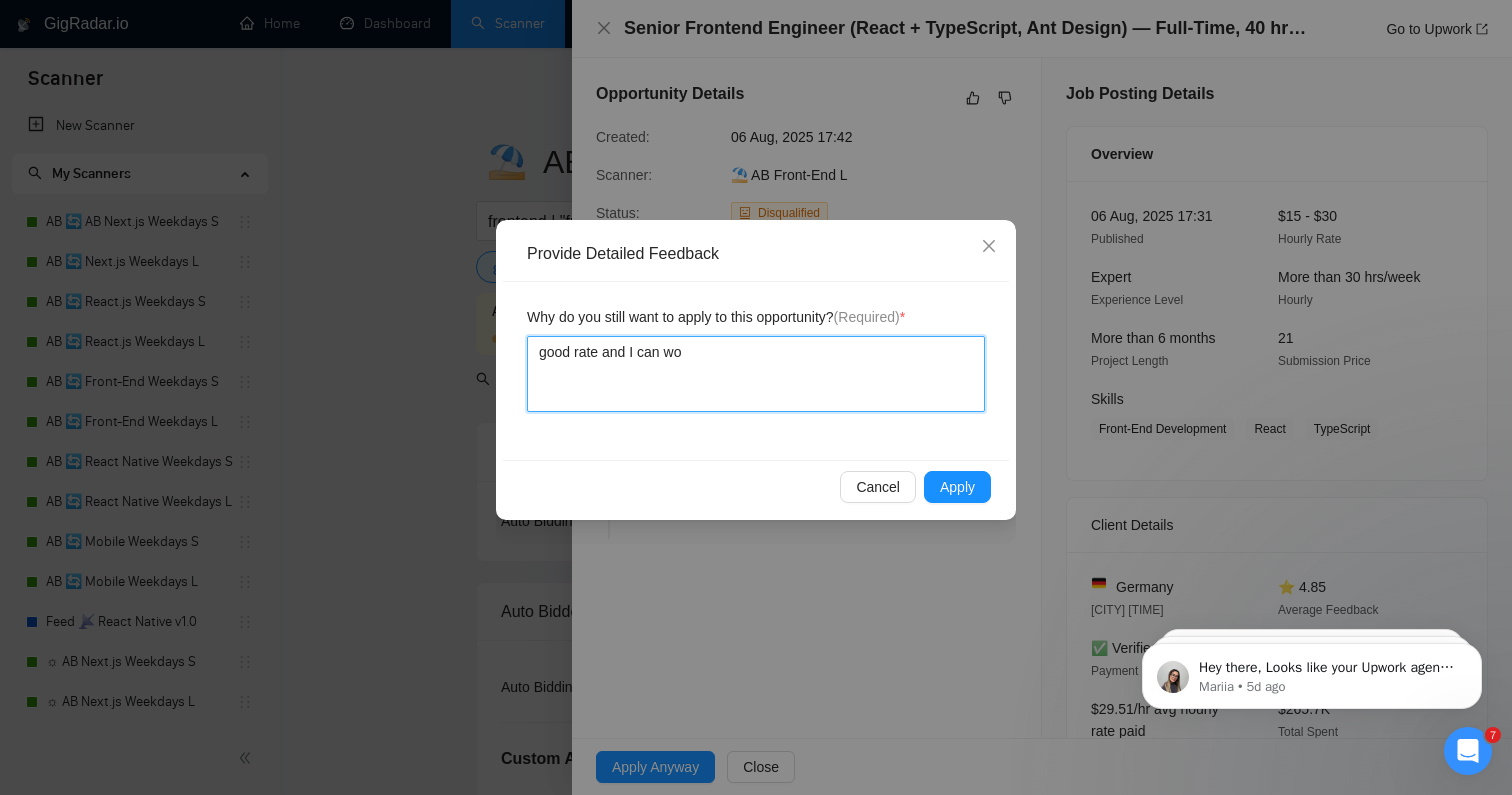 type 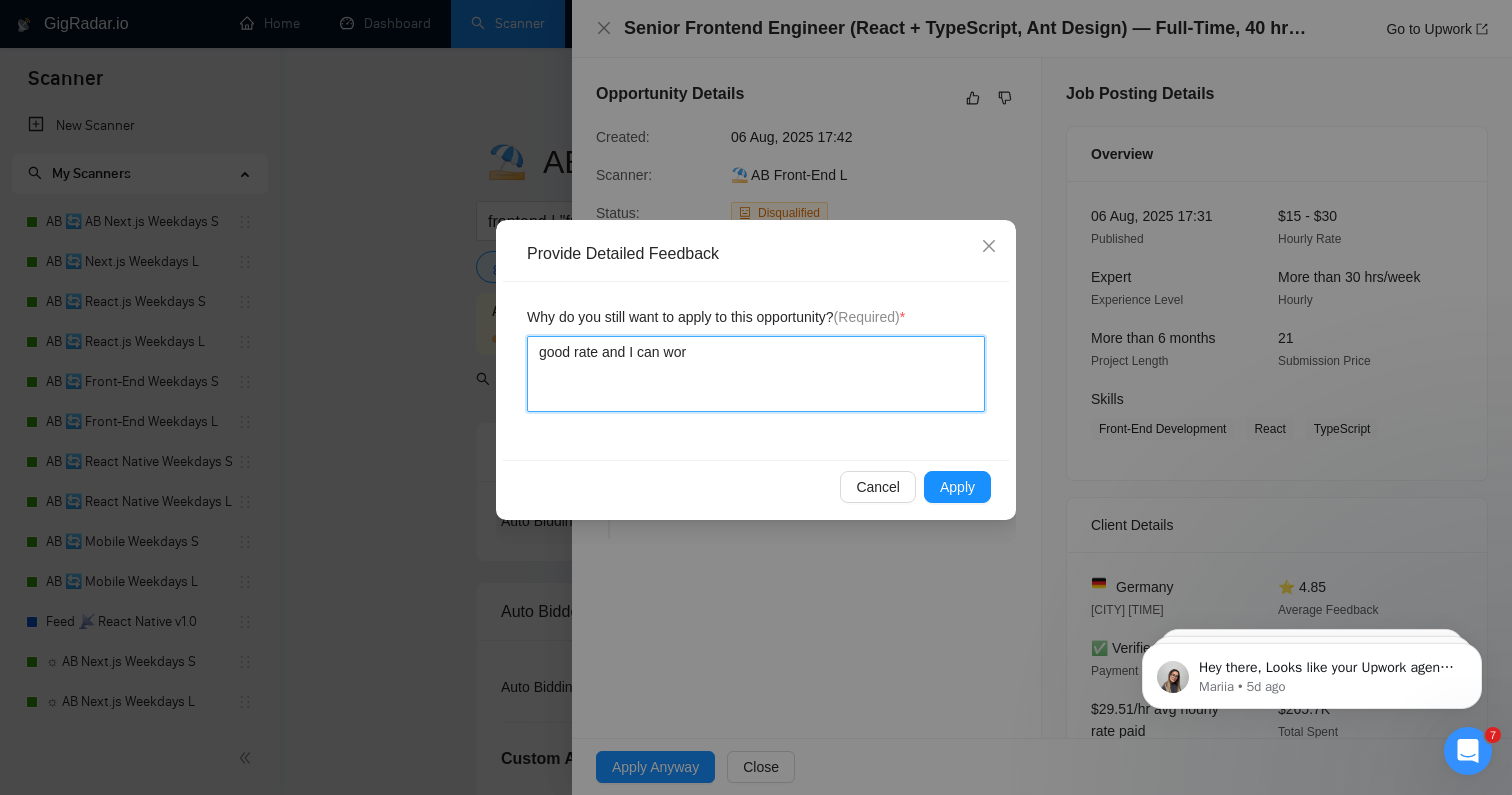 type 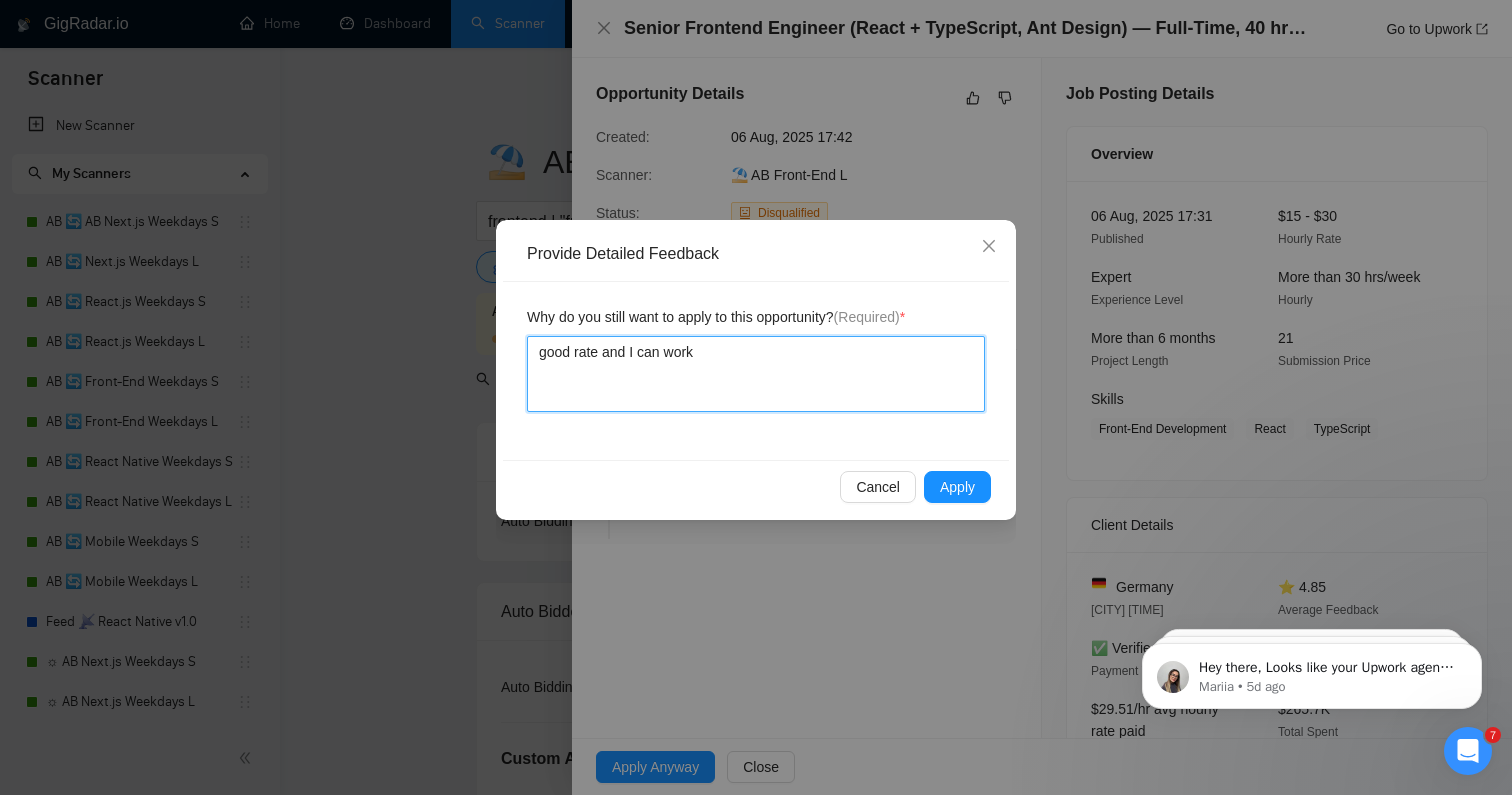 type 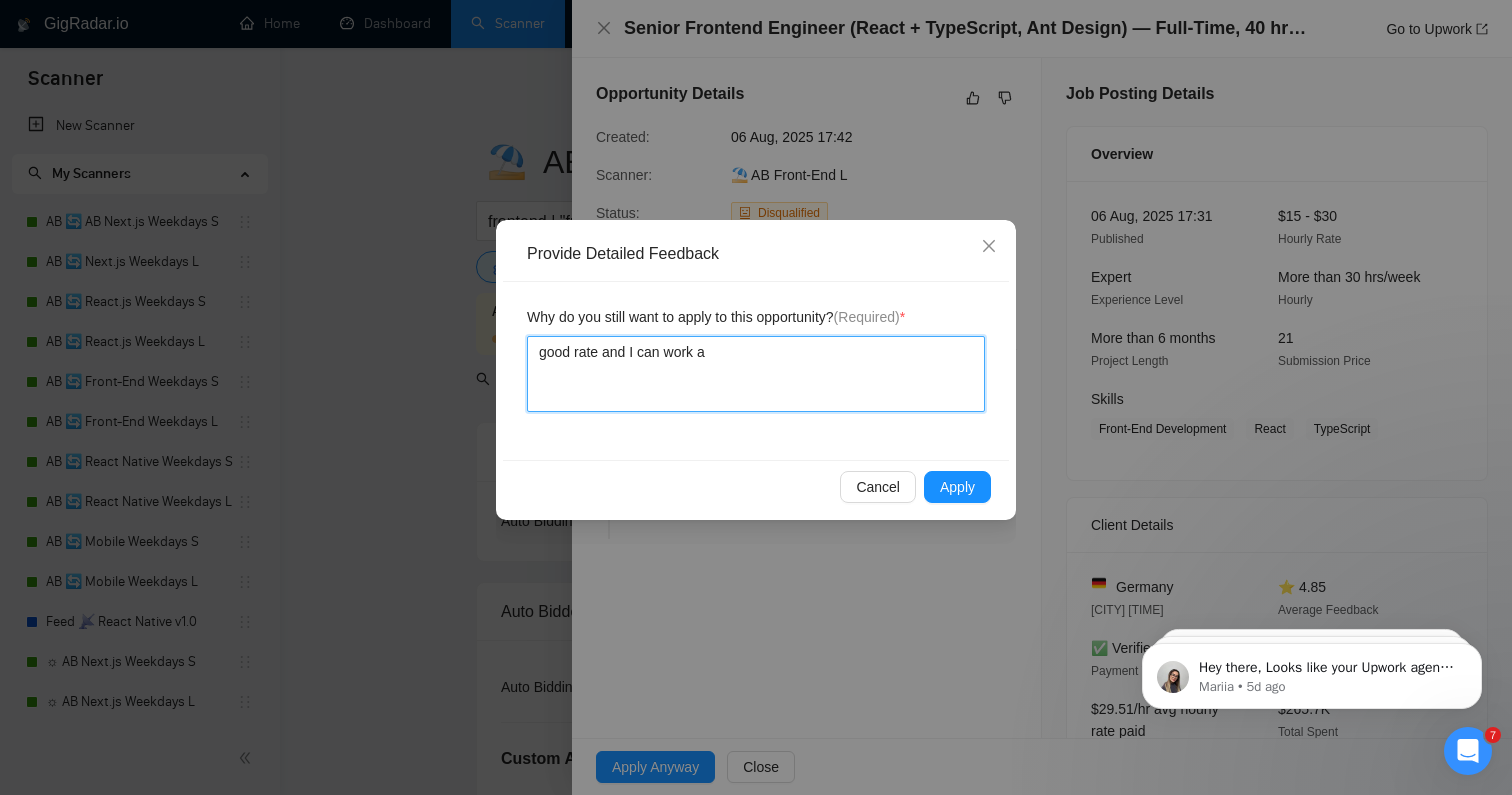 type 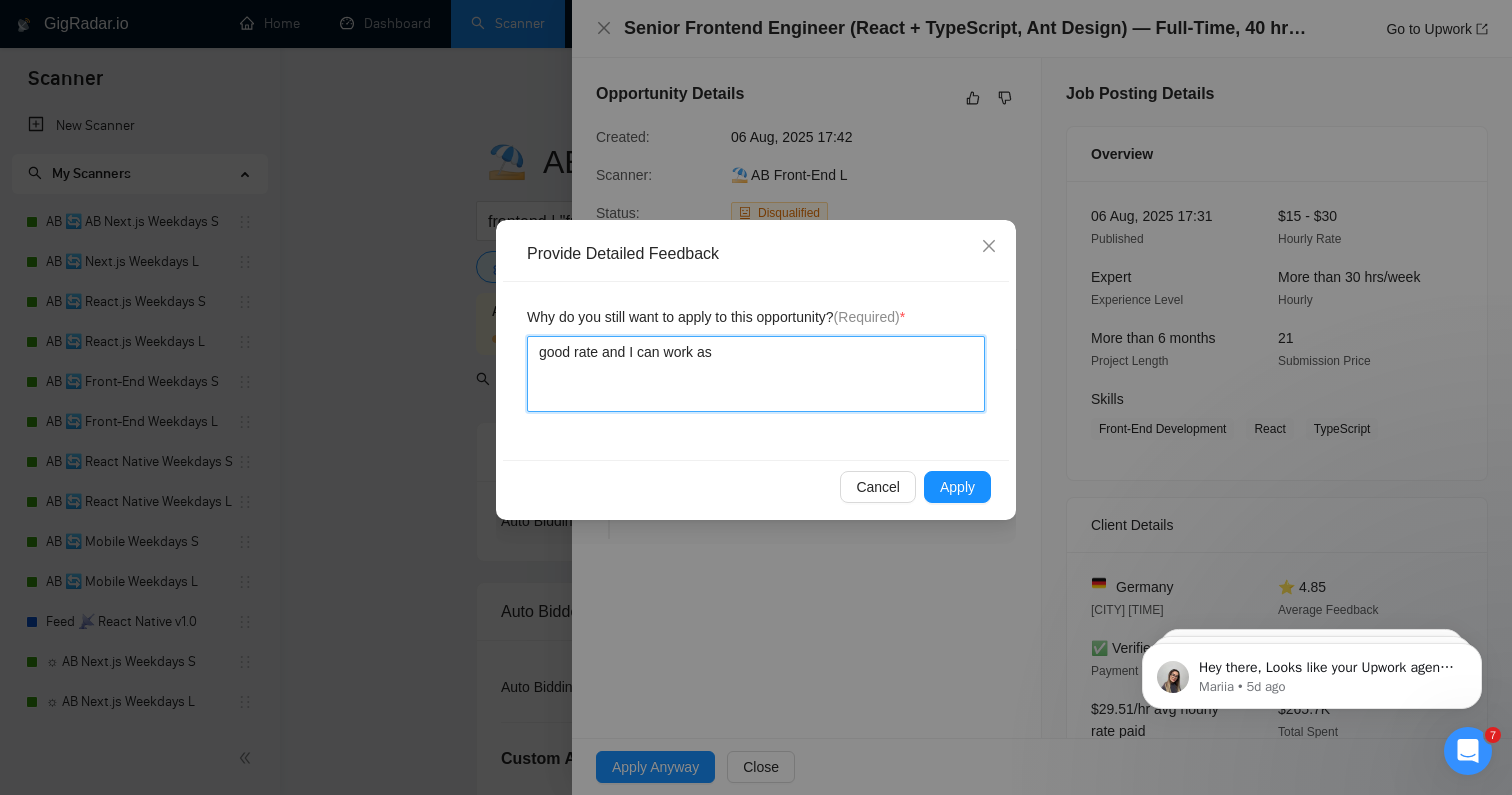 type 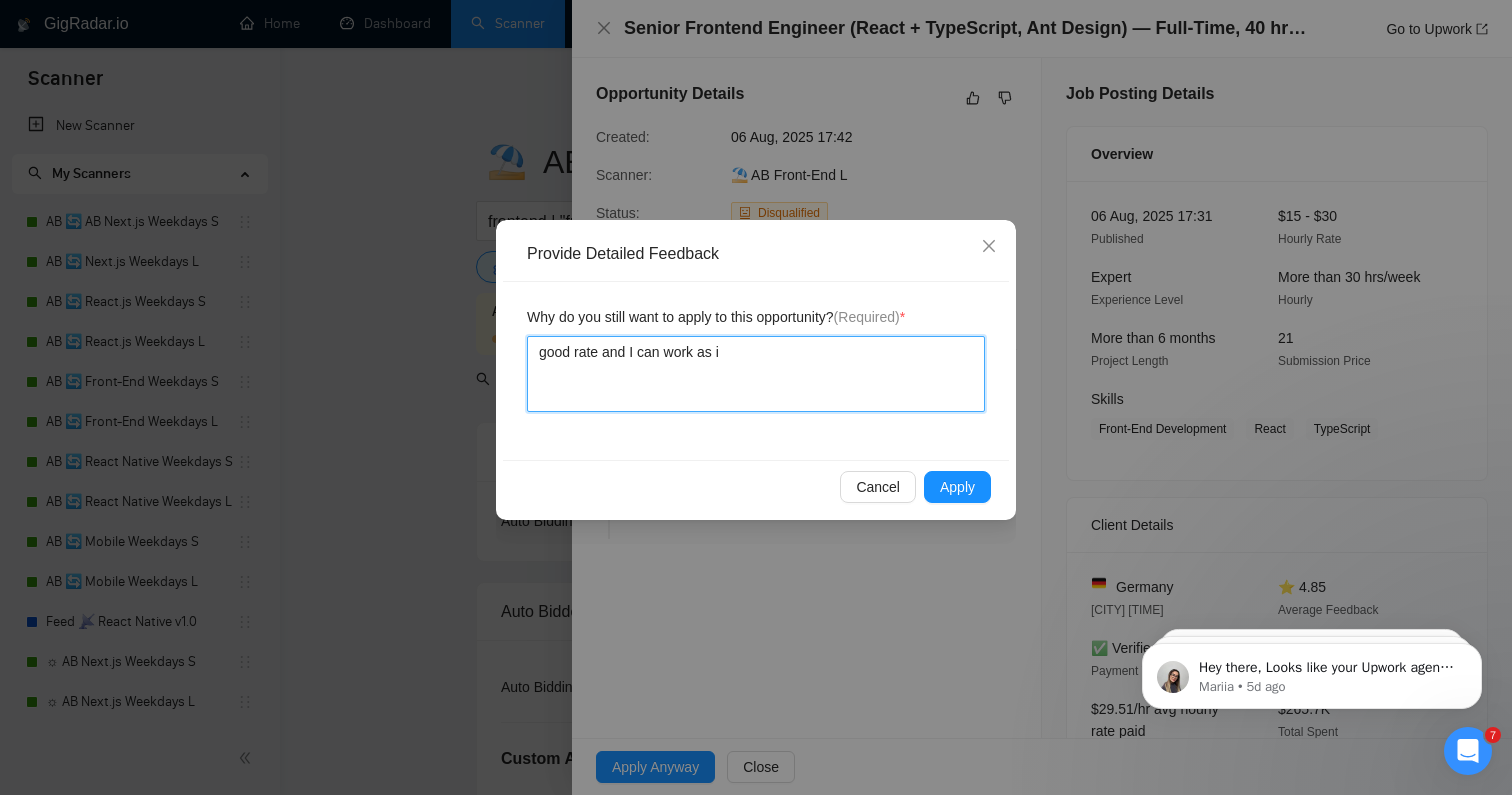type 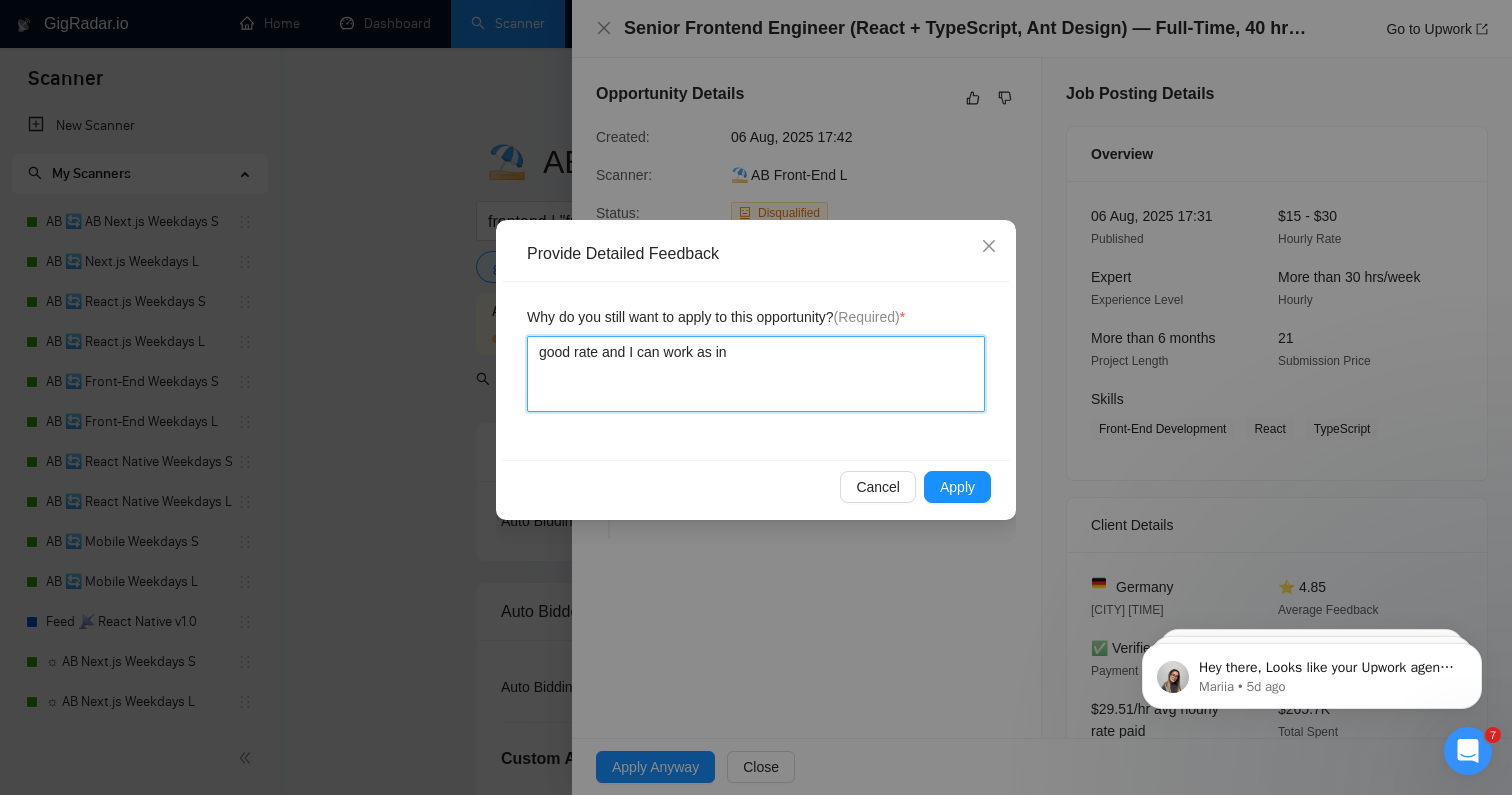 type 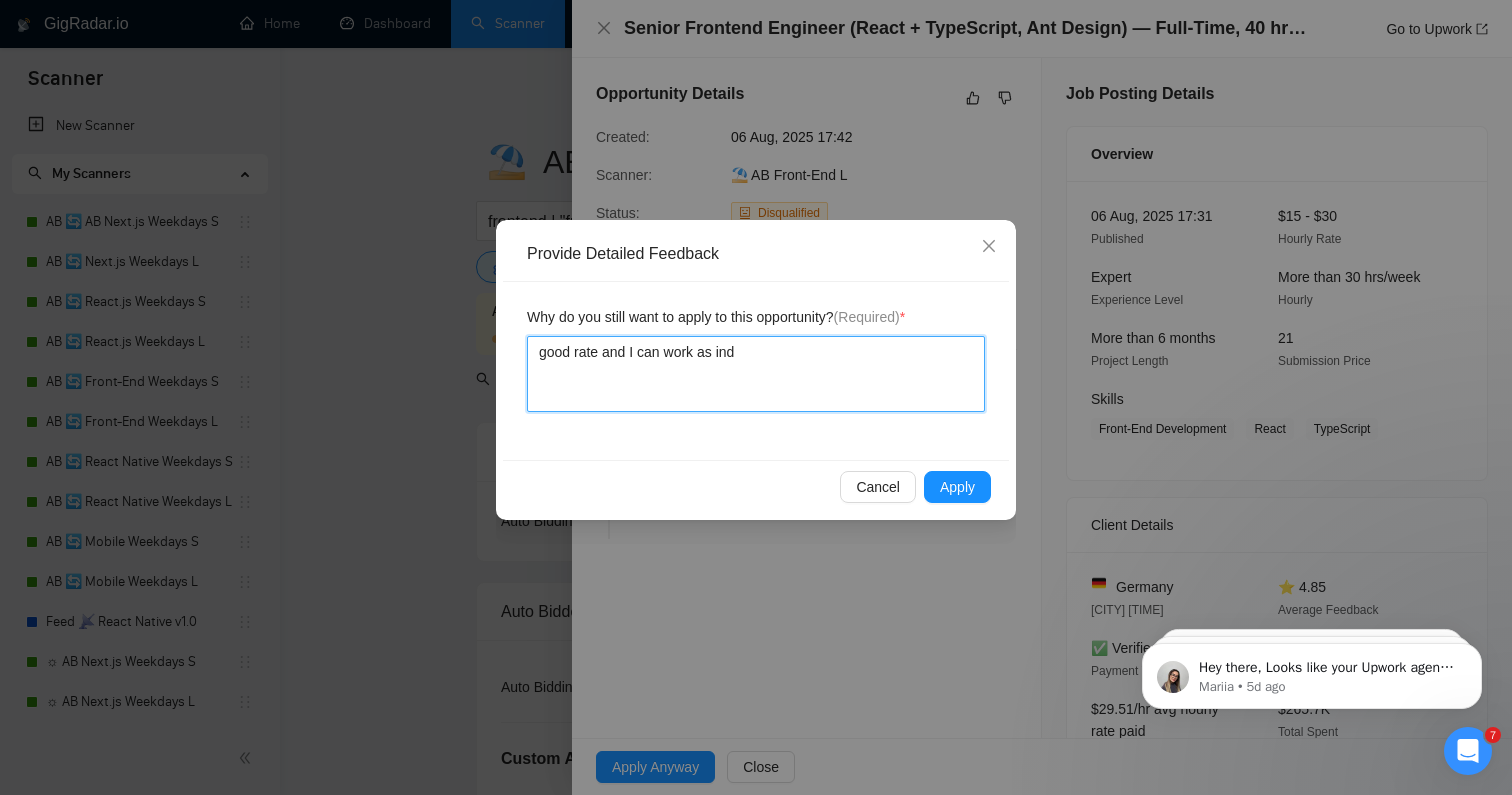 type 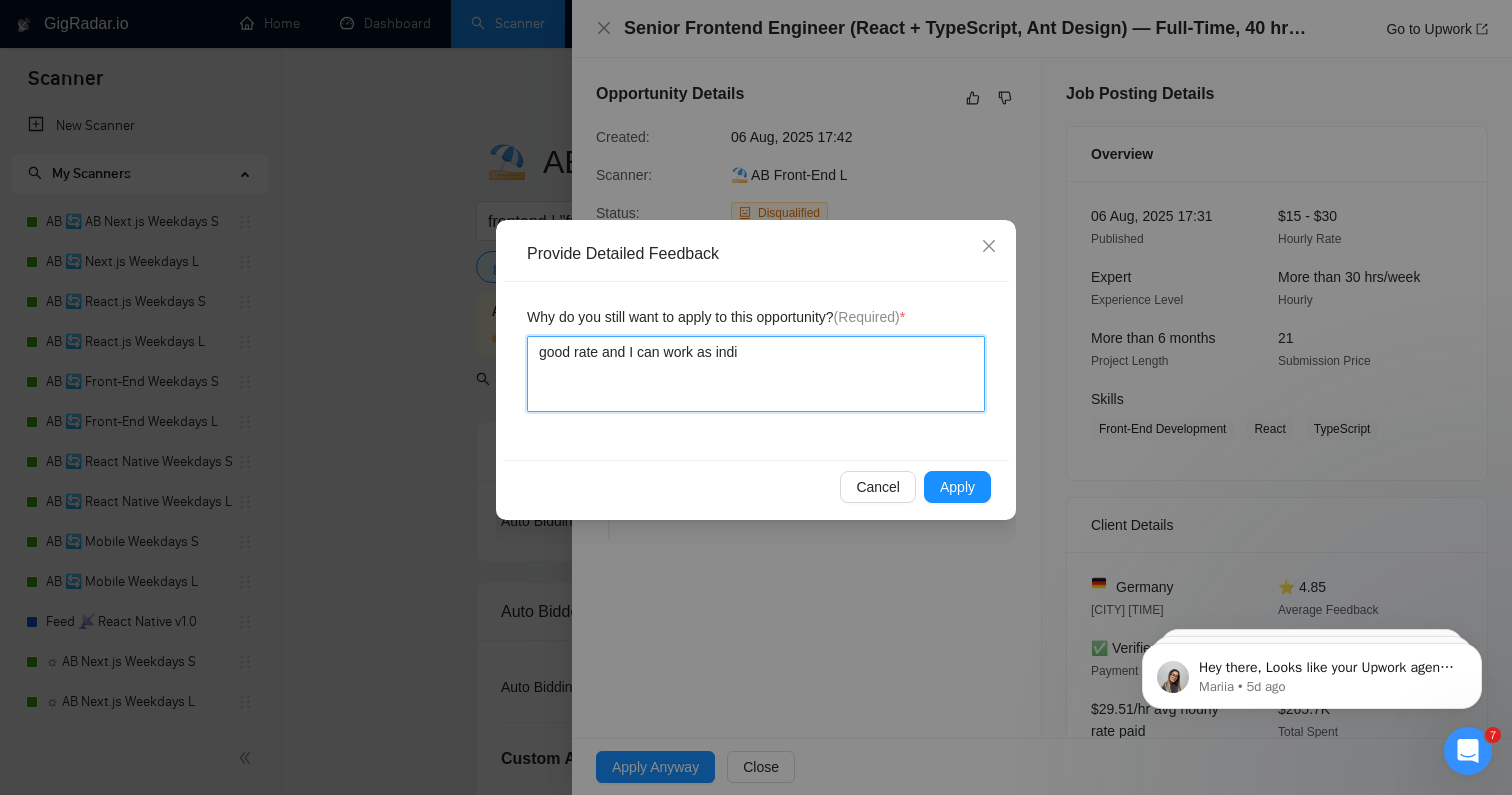type 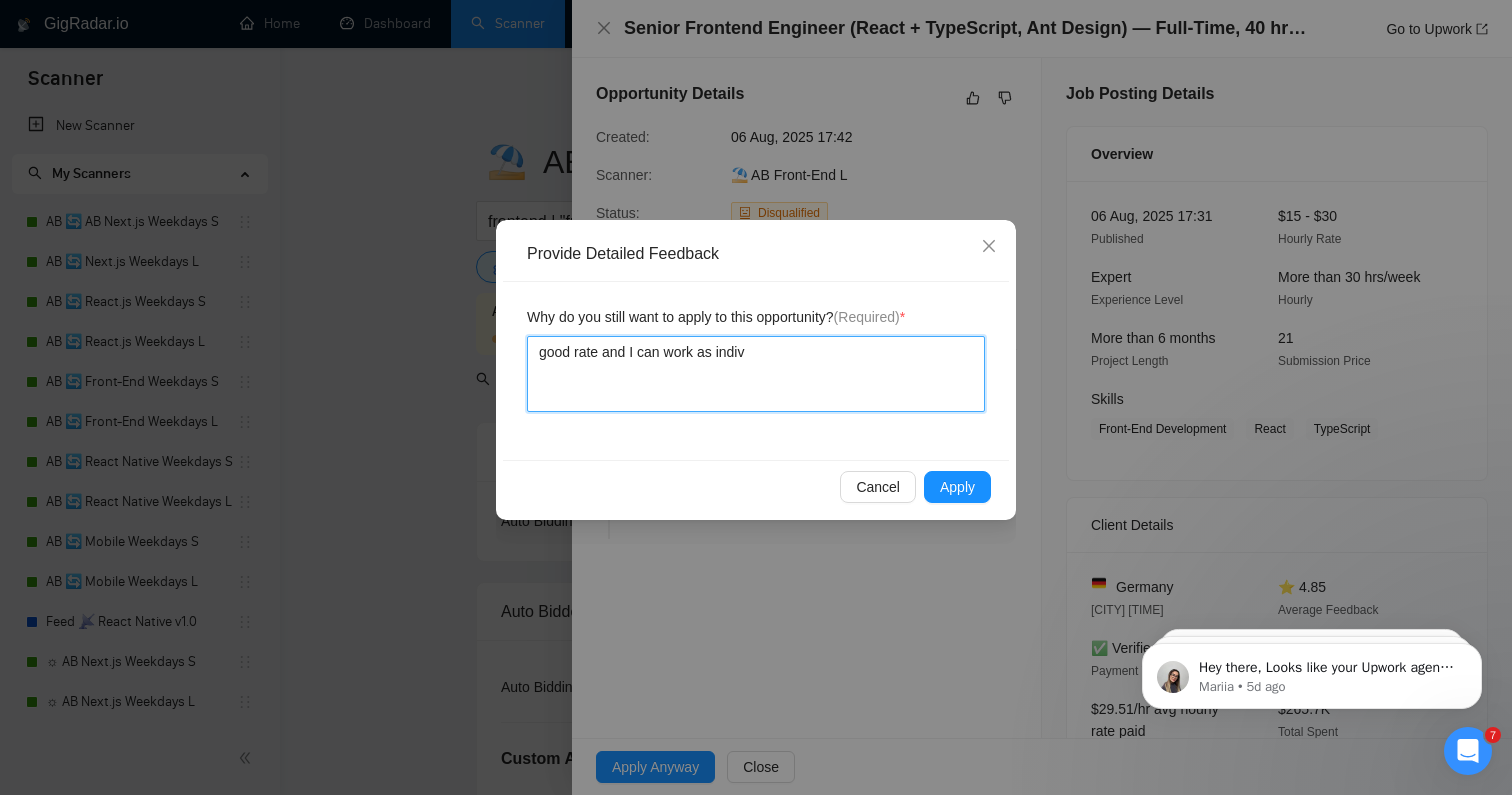 type 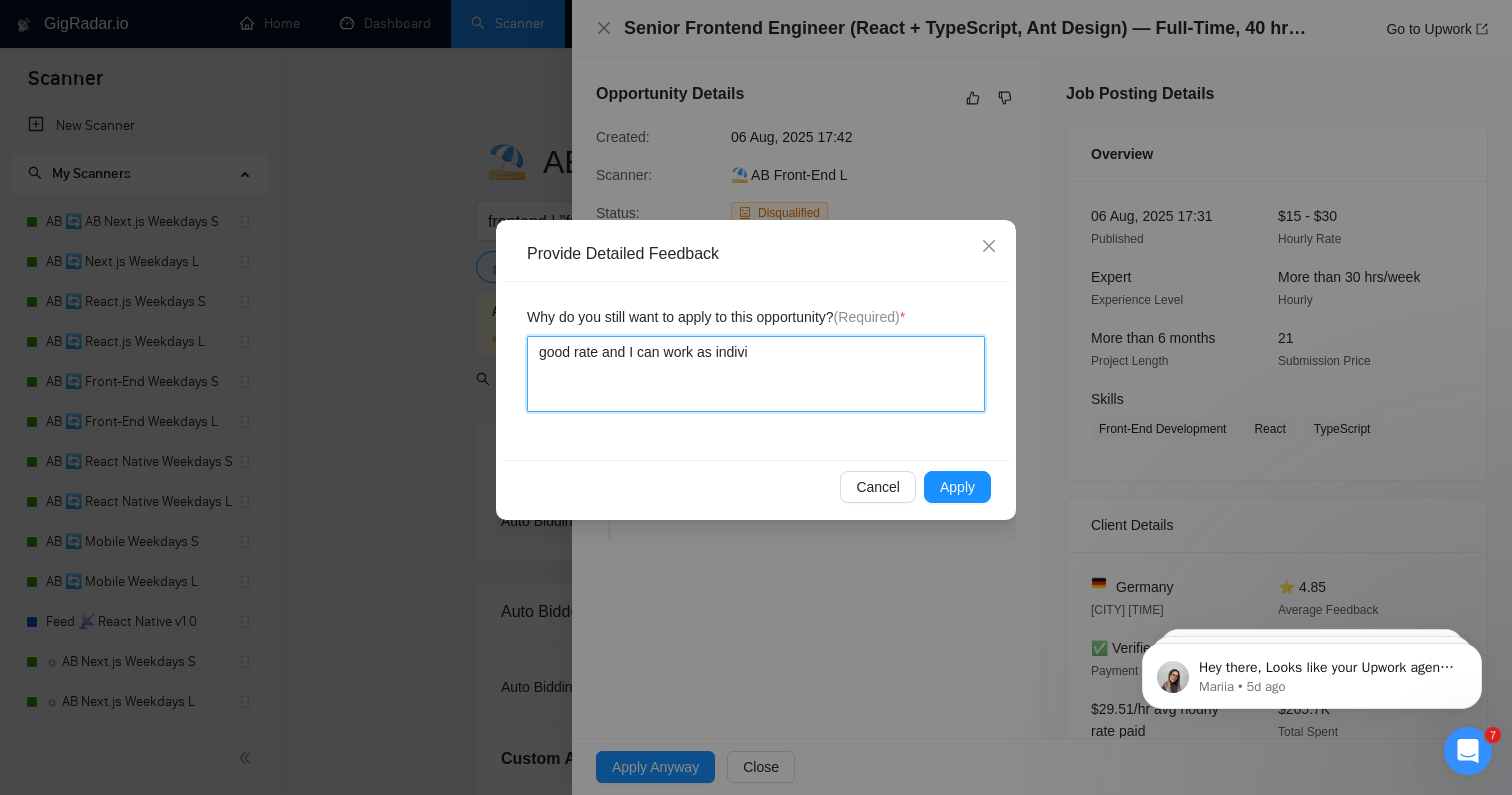 type 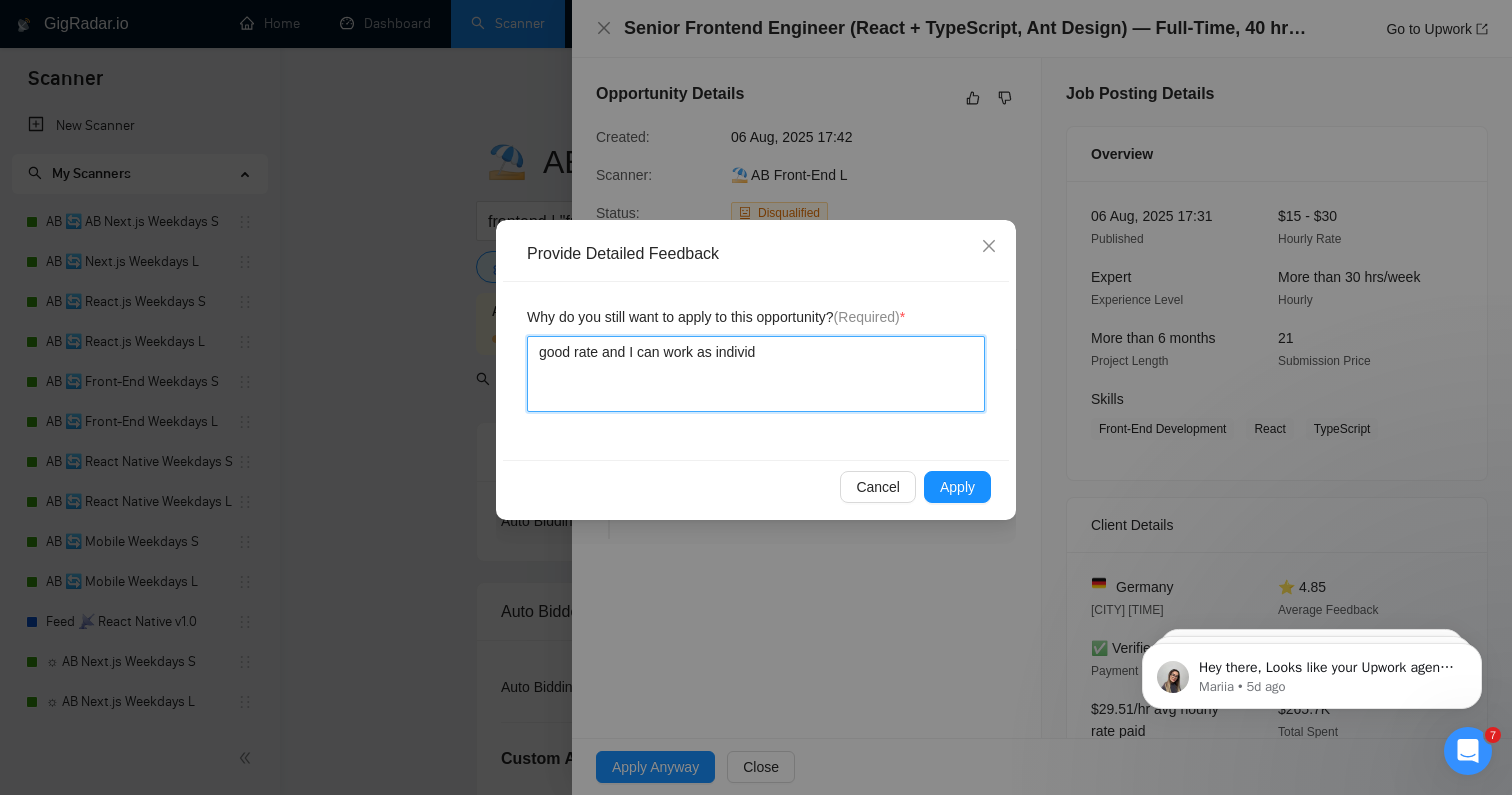 type 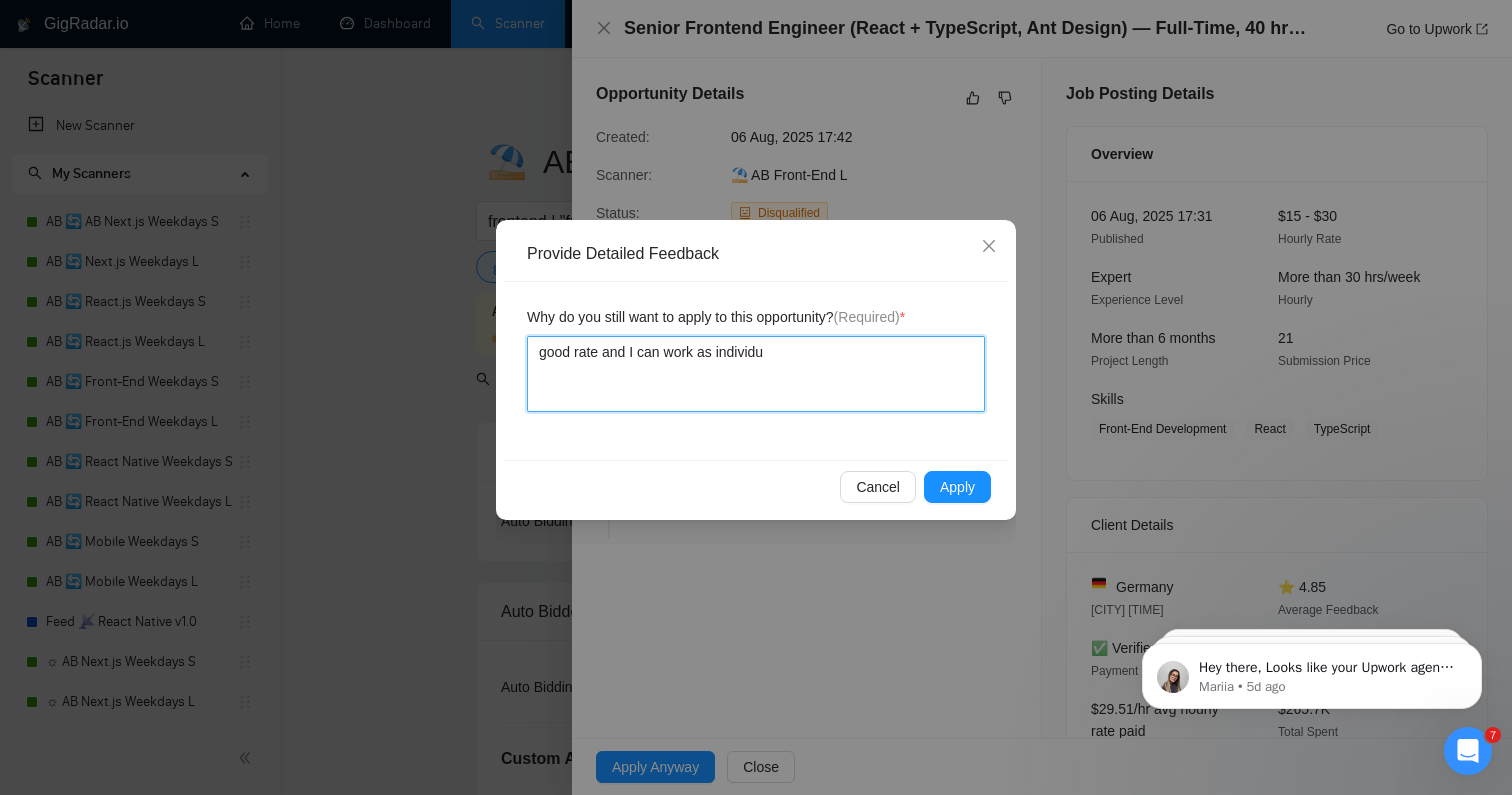 type 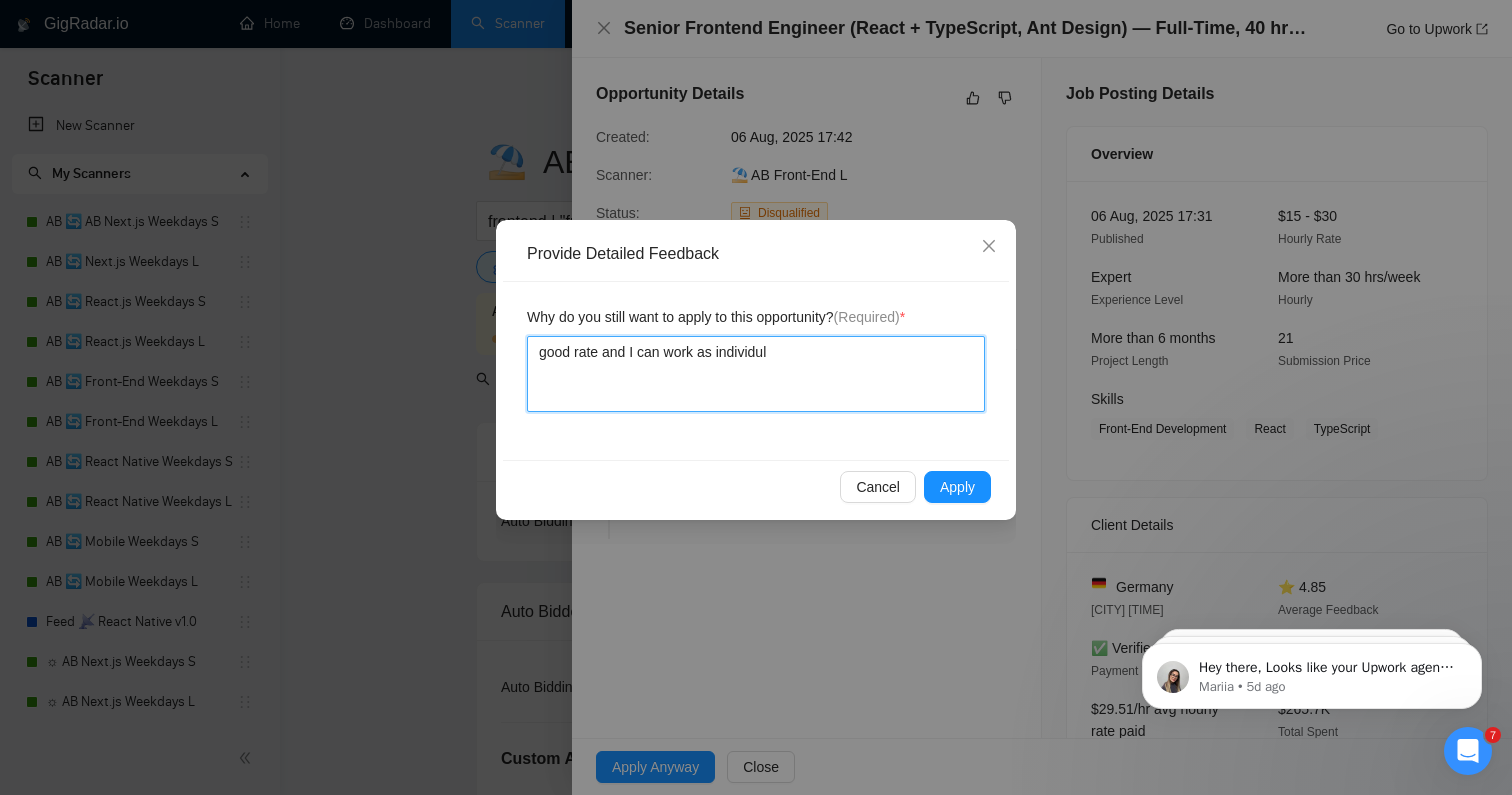 type 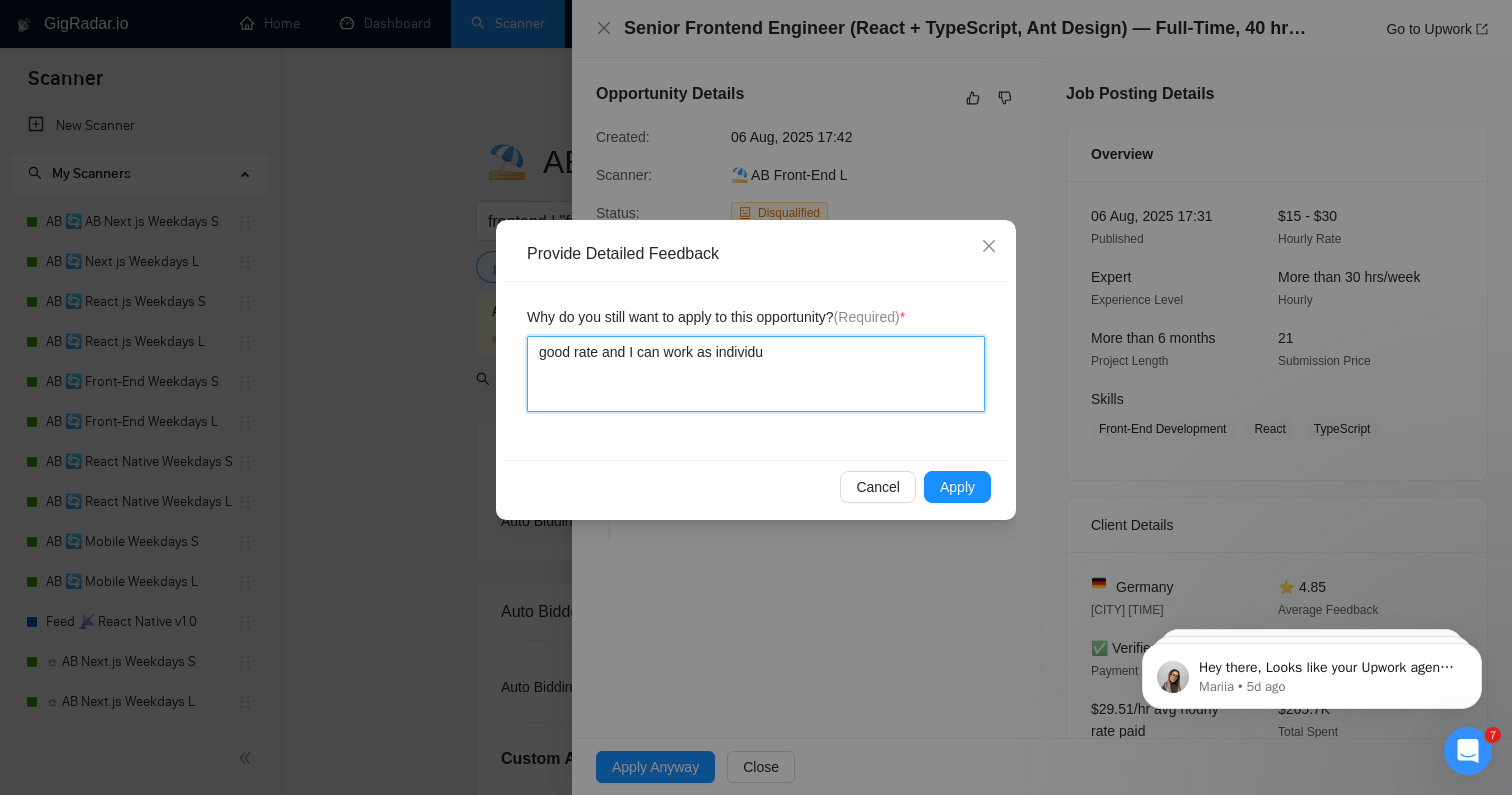 type 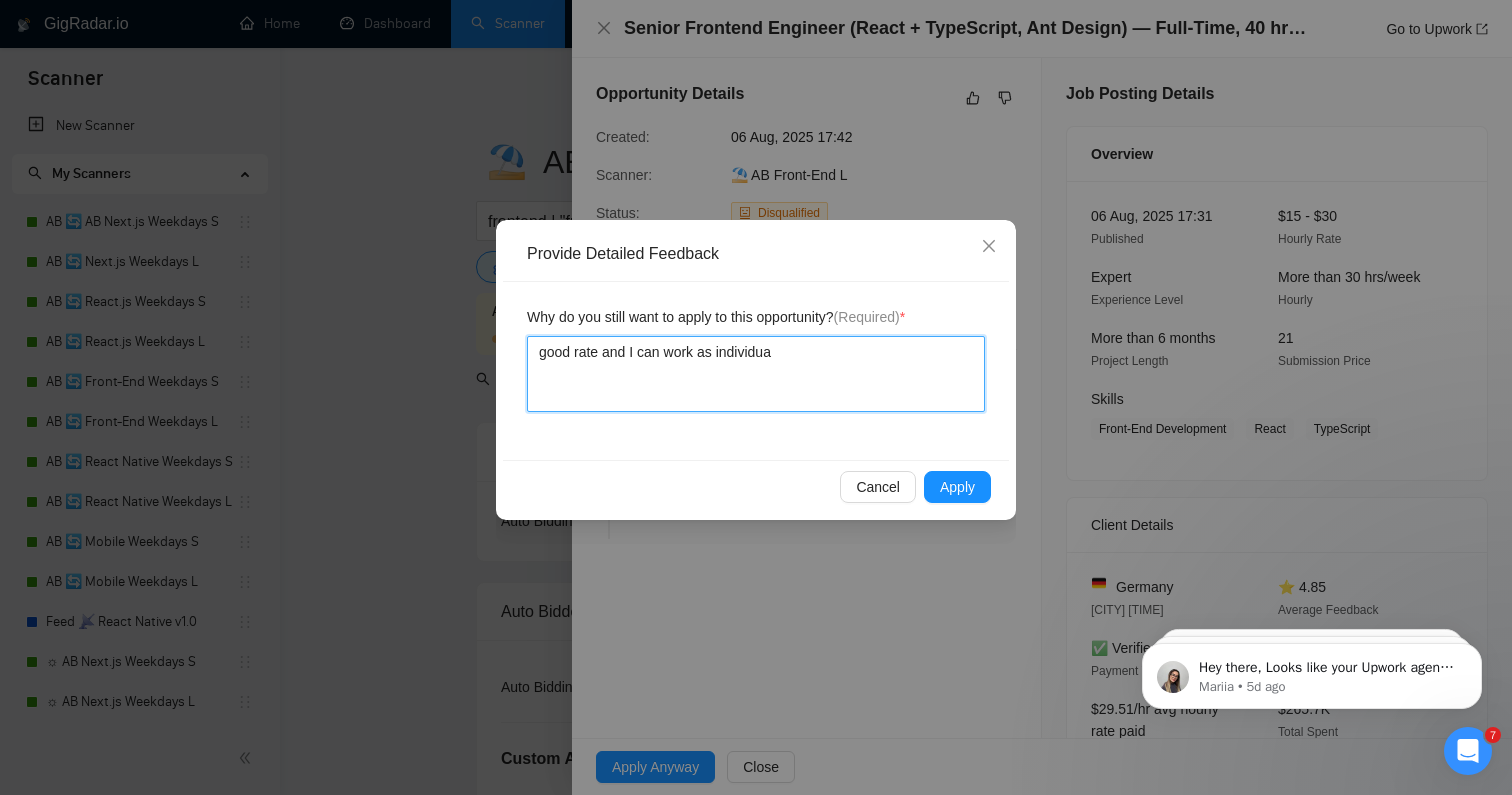 type 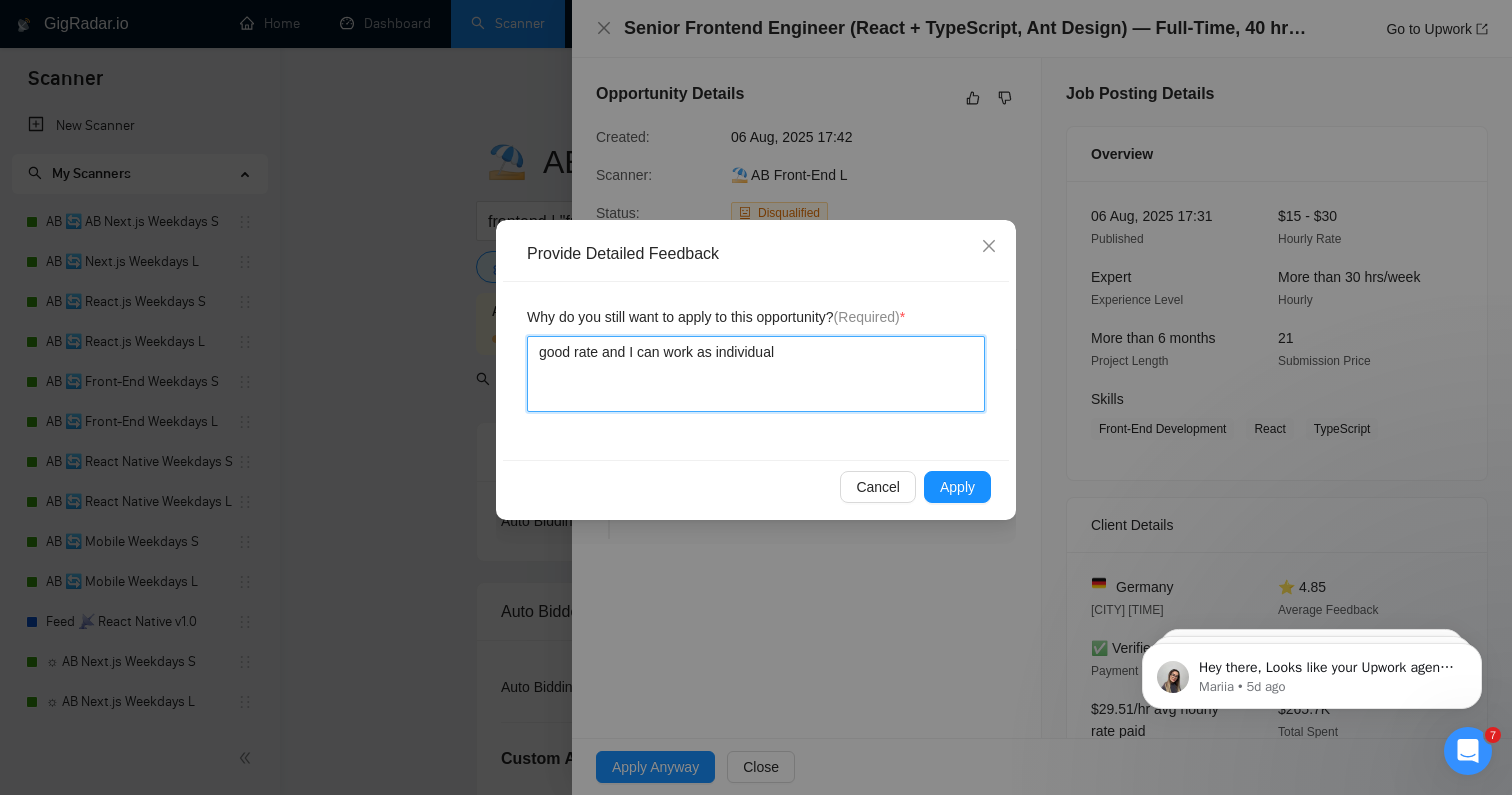 click on "good rate and I can work as individual" at bounding box center (756, 374) 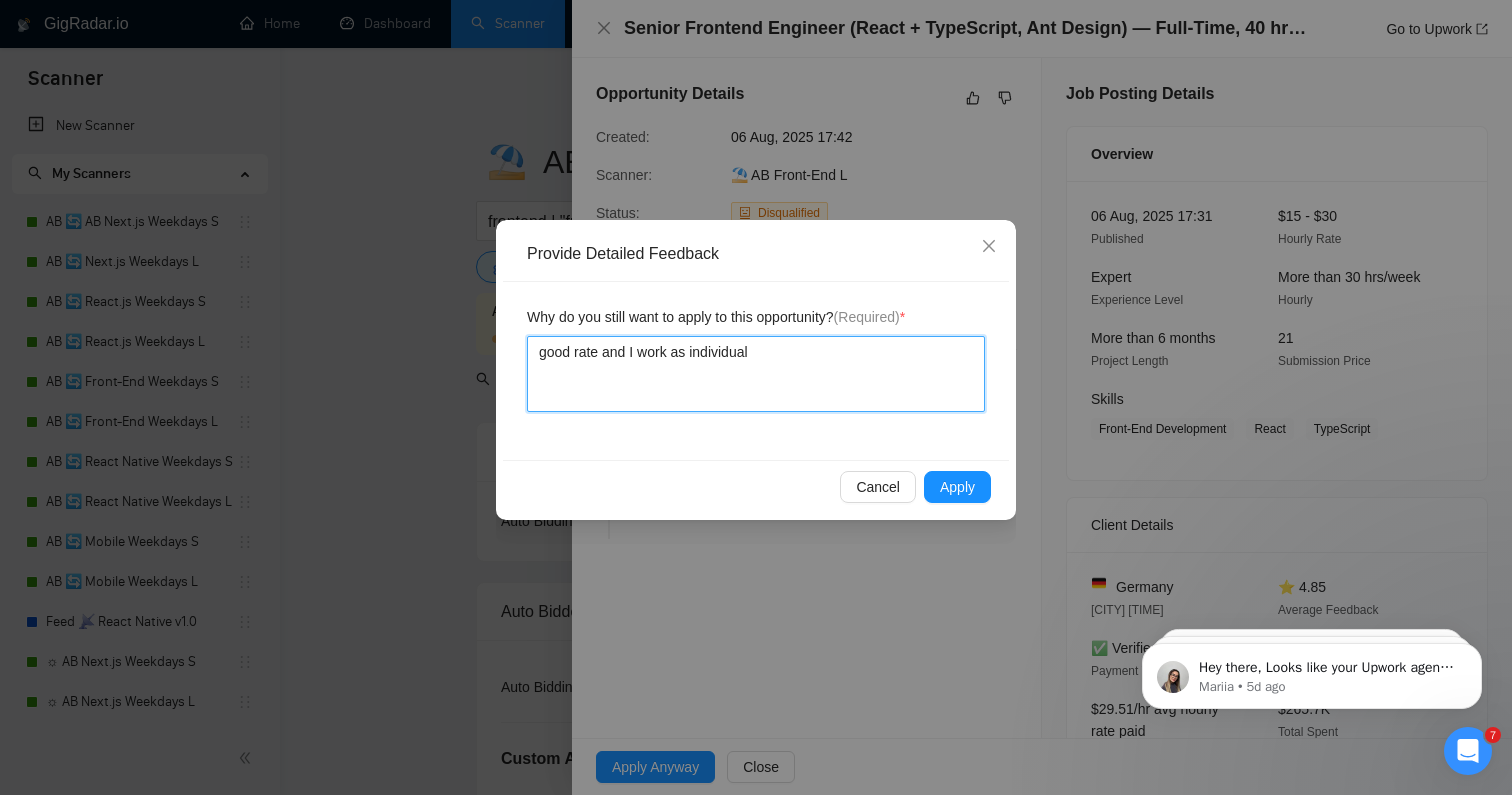 type 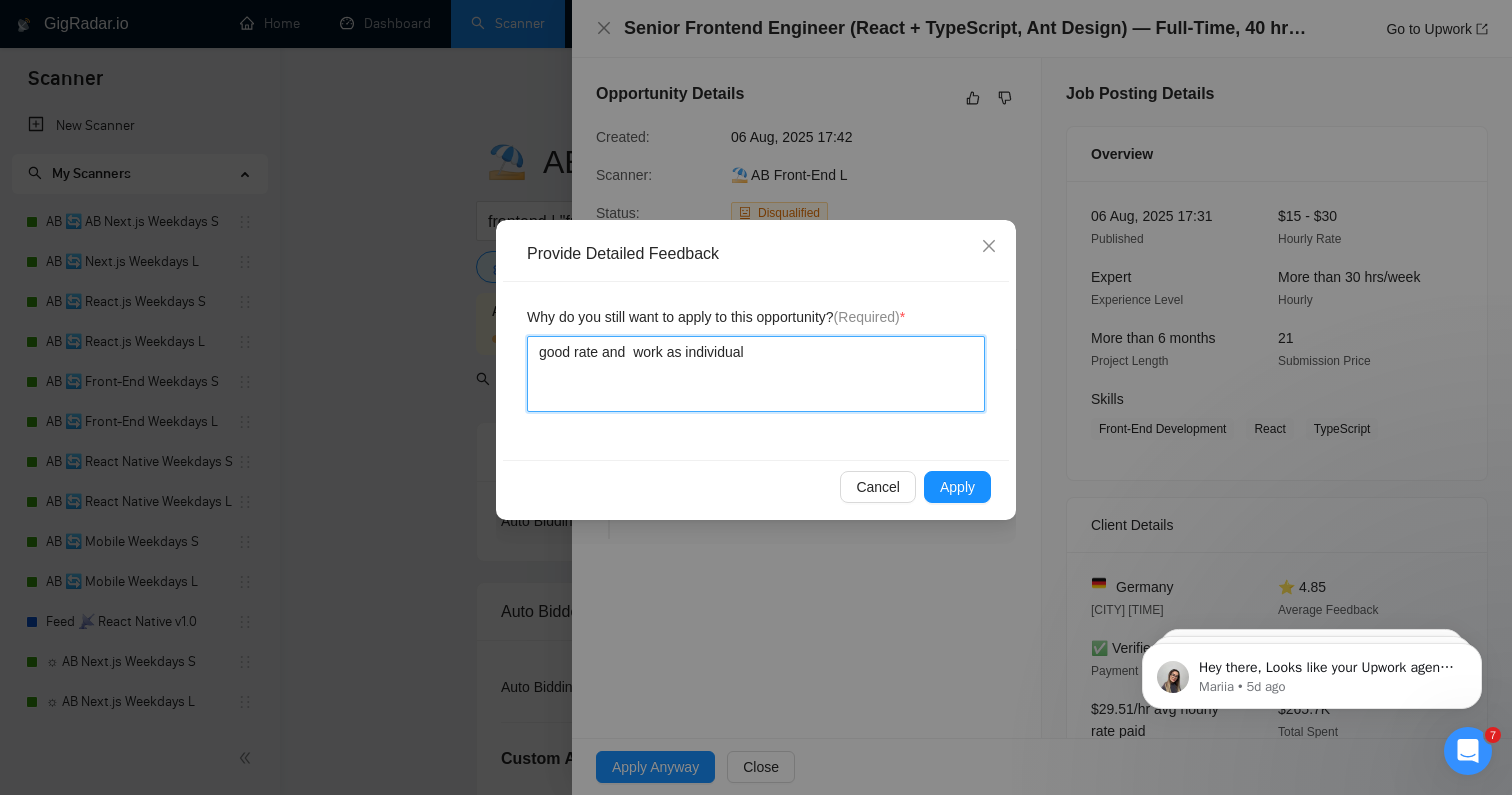 type 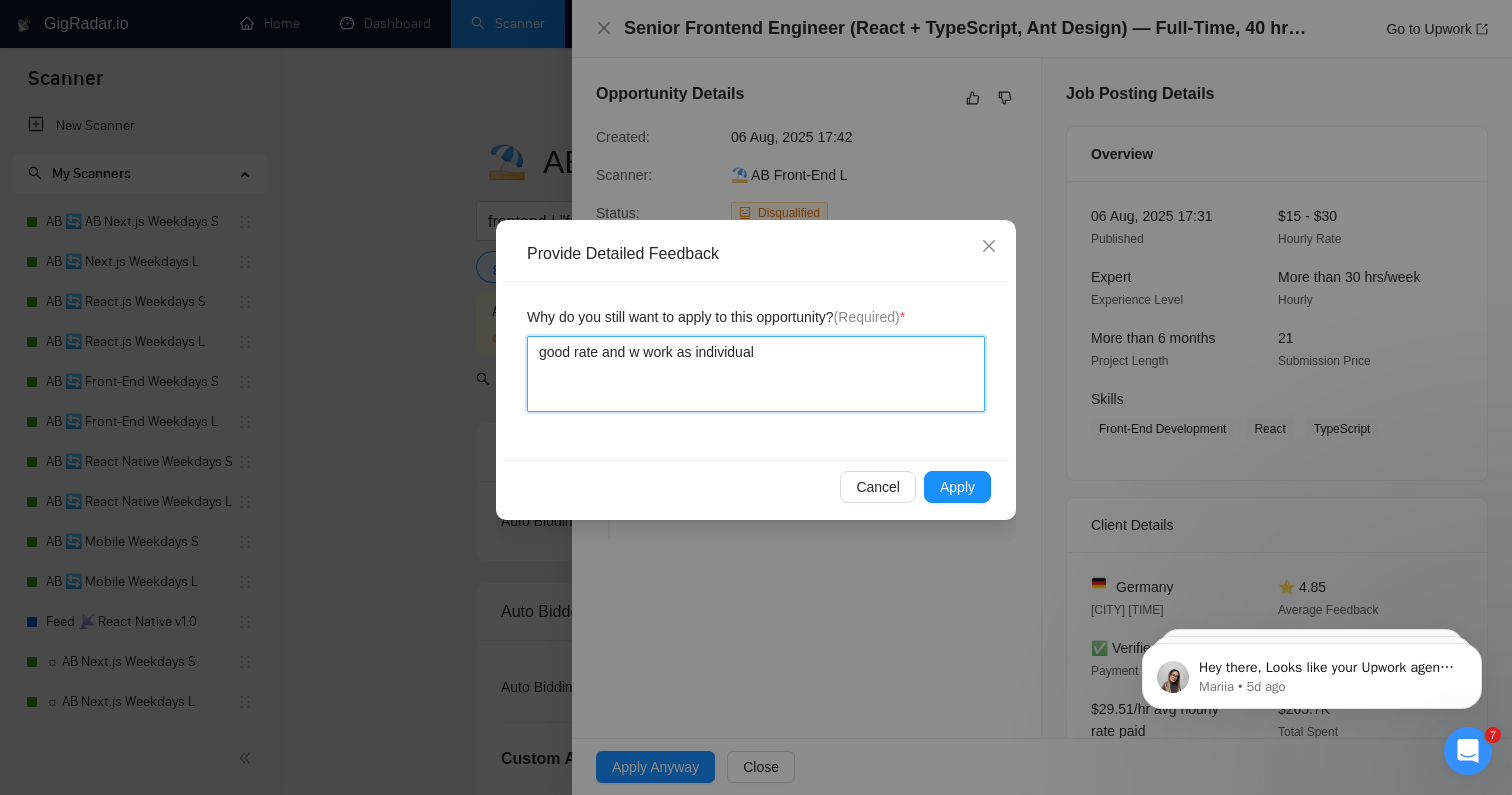 type 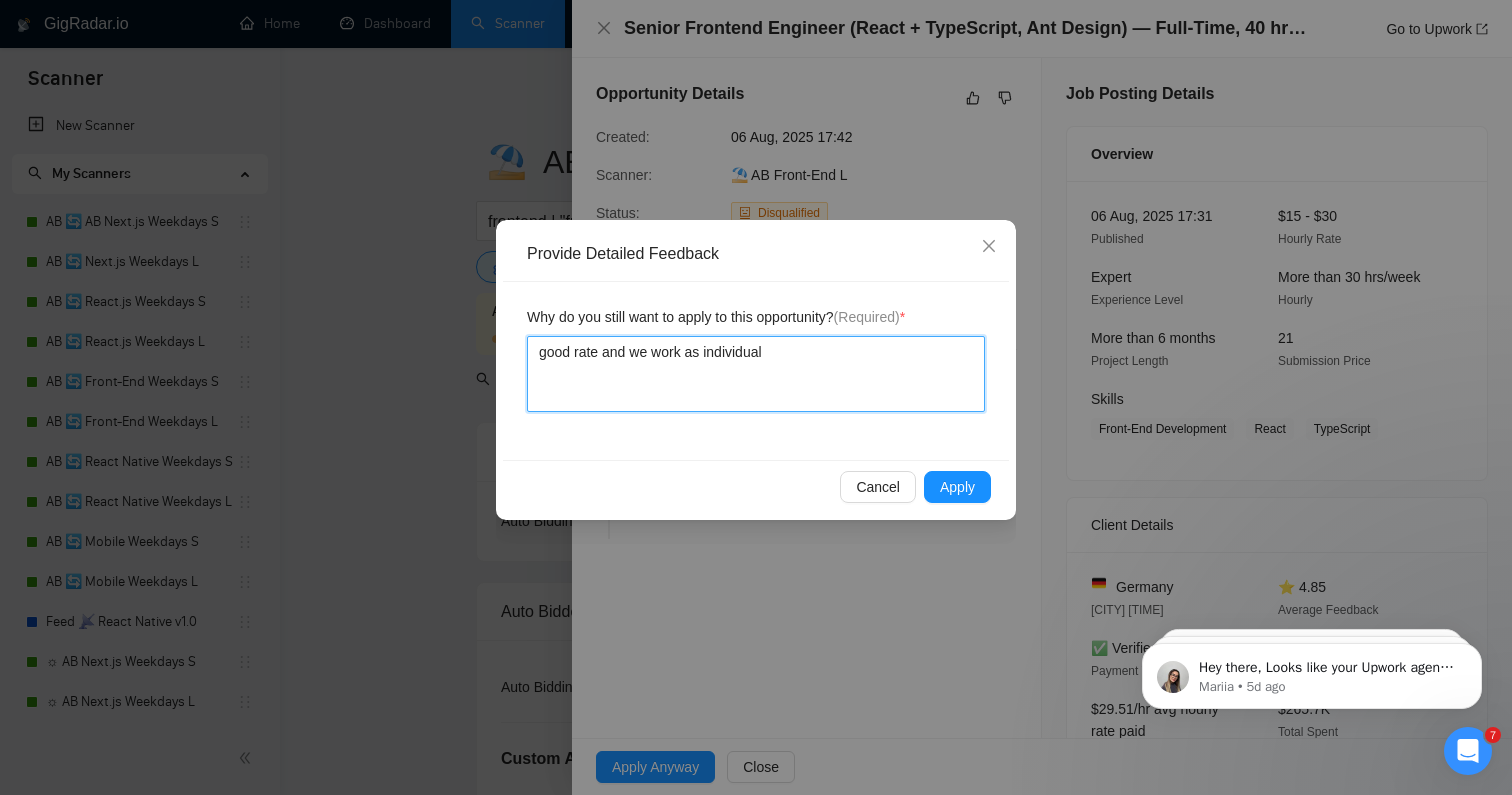 type 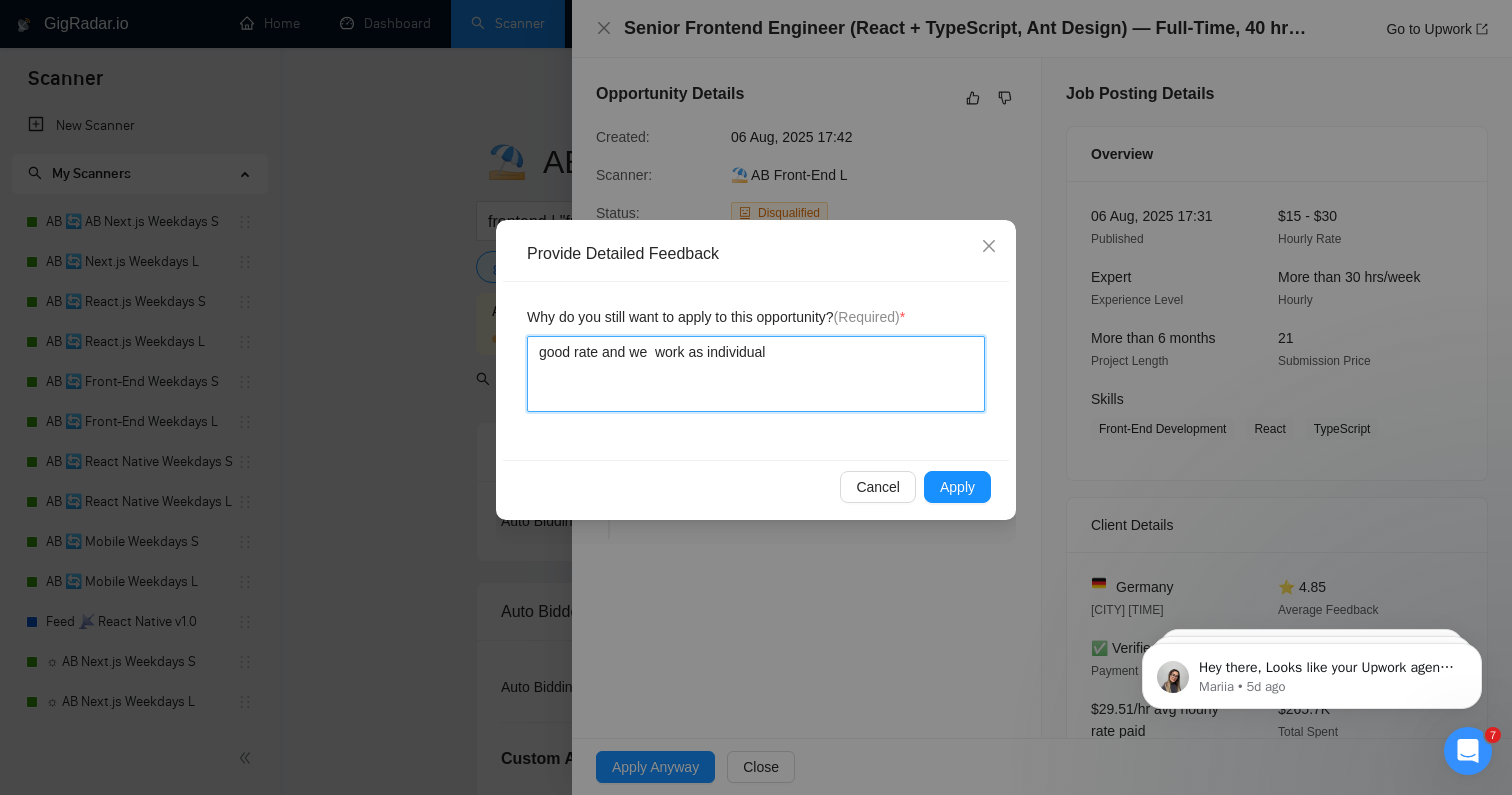 type 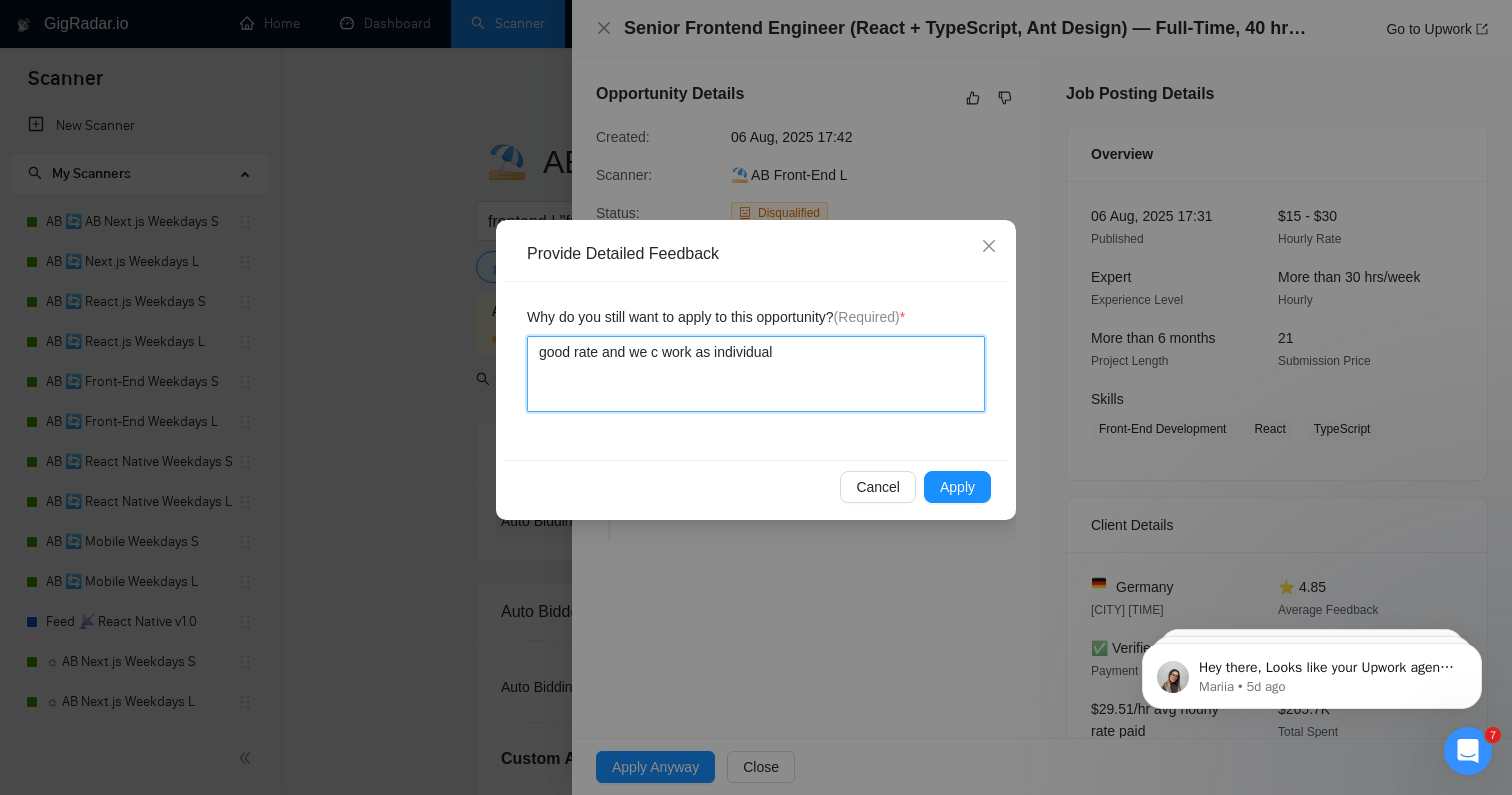 type 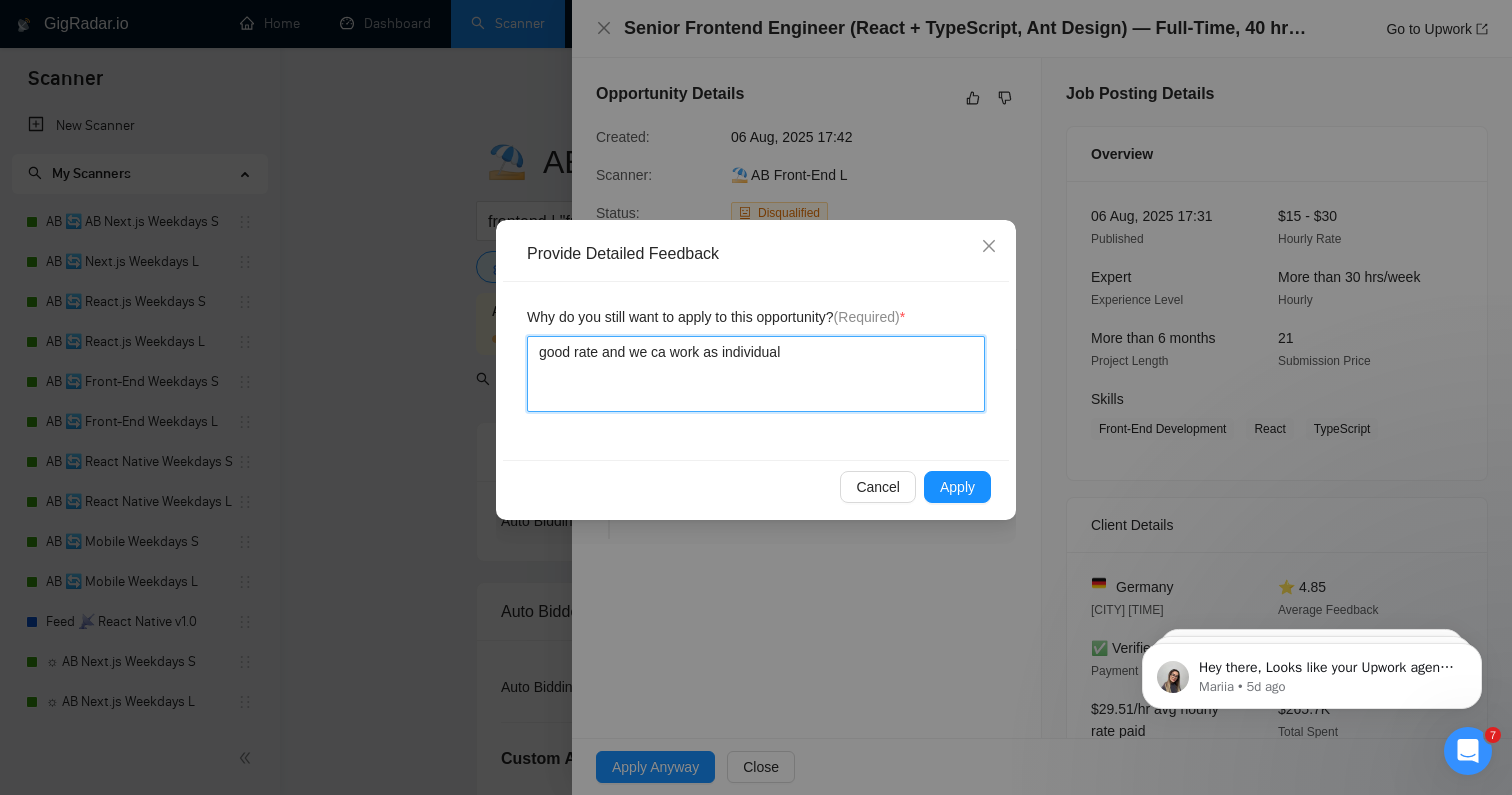 type 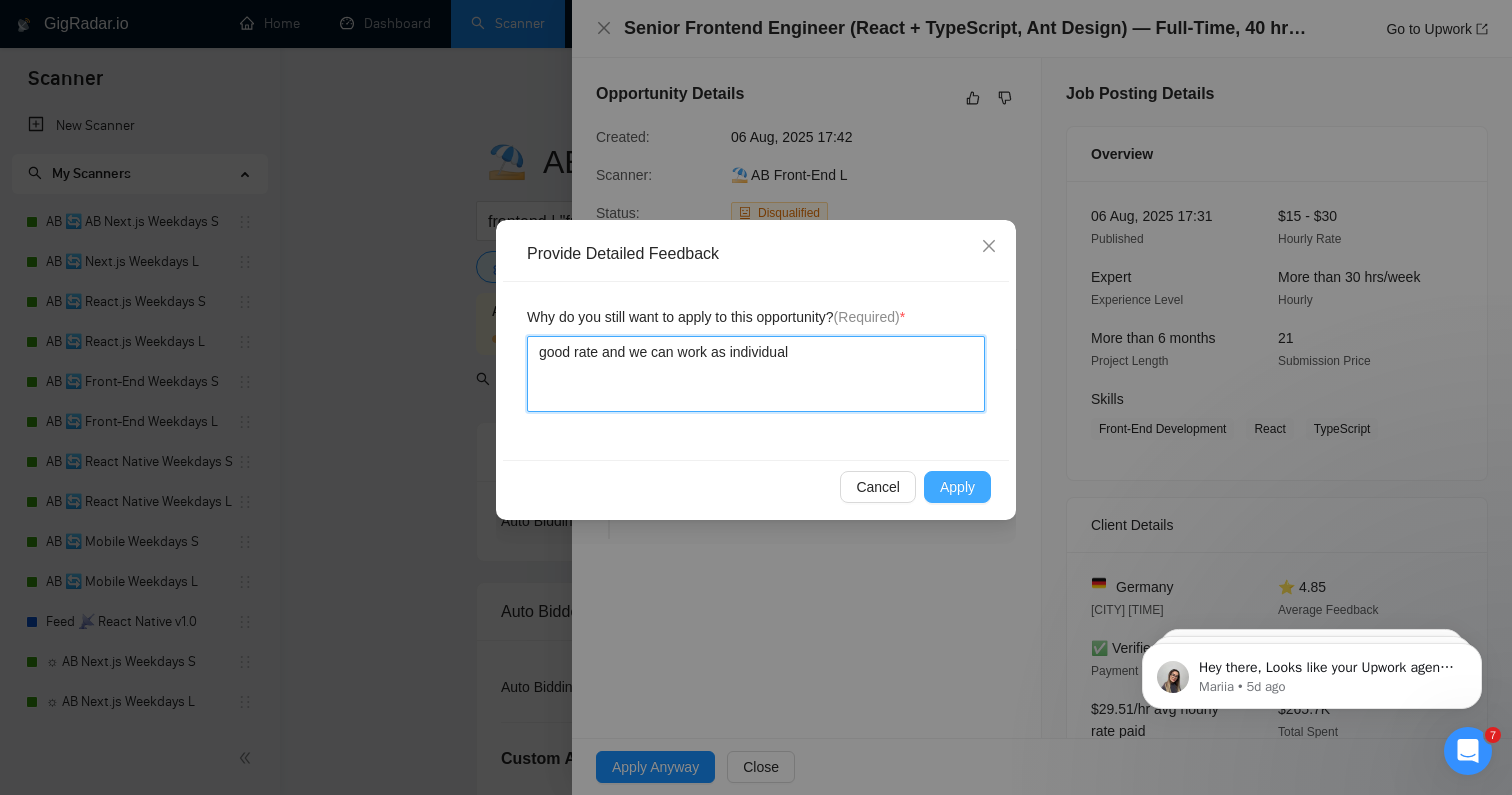 type on "good rate and we can work as individual" 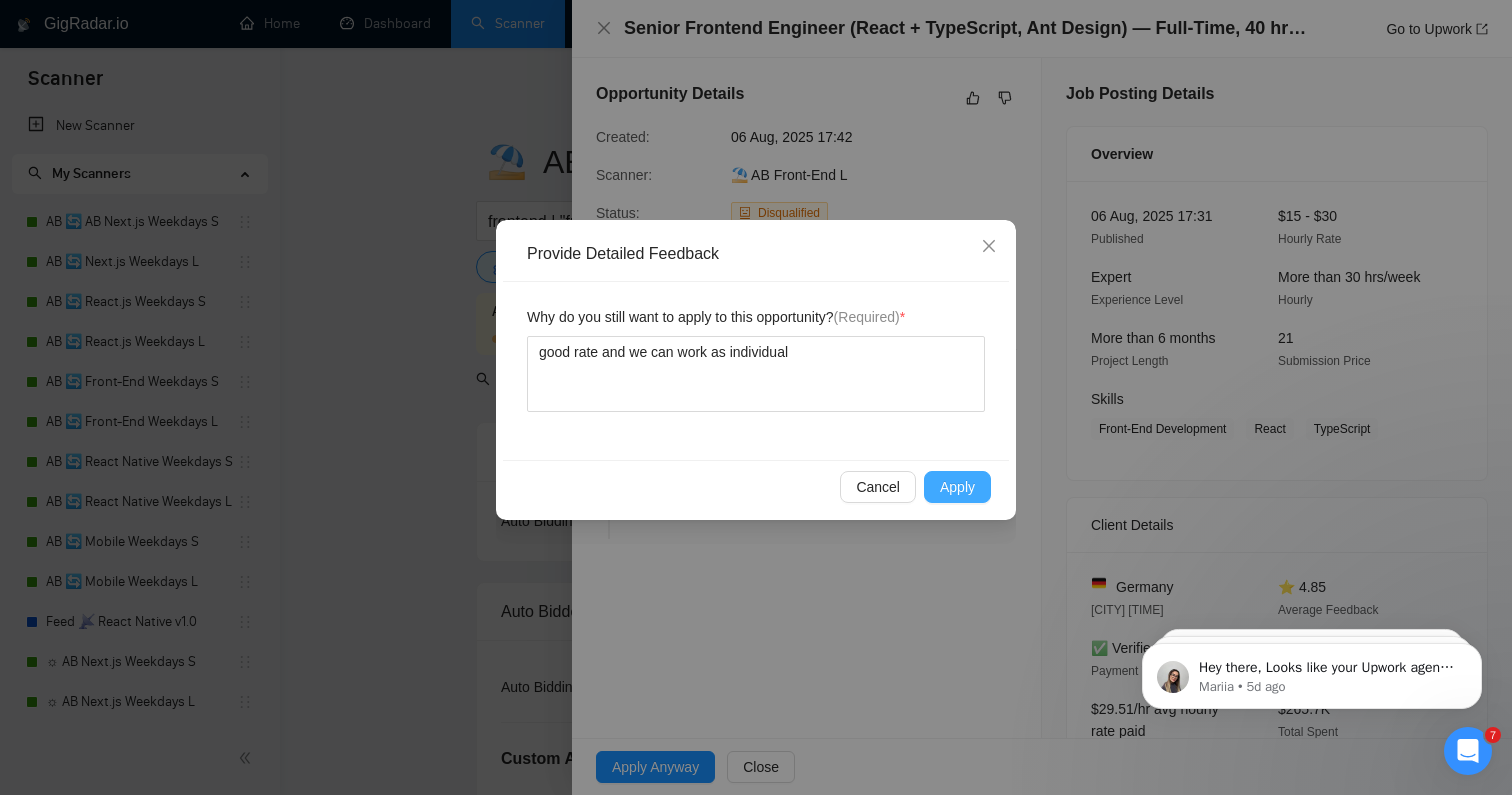 click on "Apply" at bounding box center (957, 487) 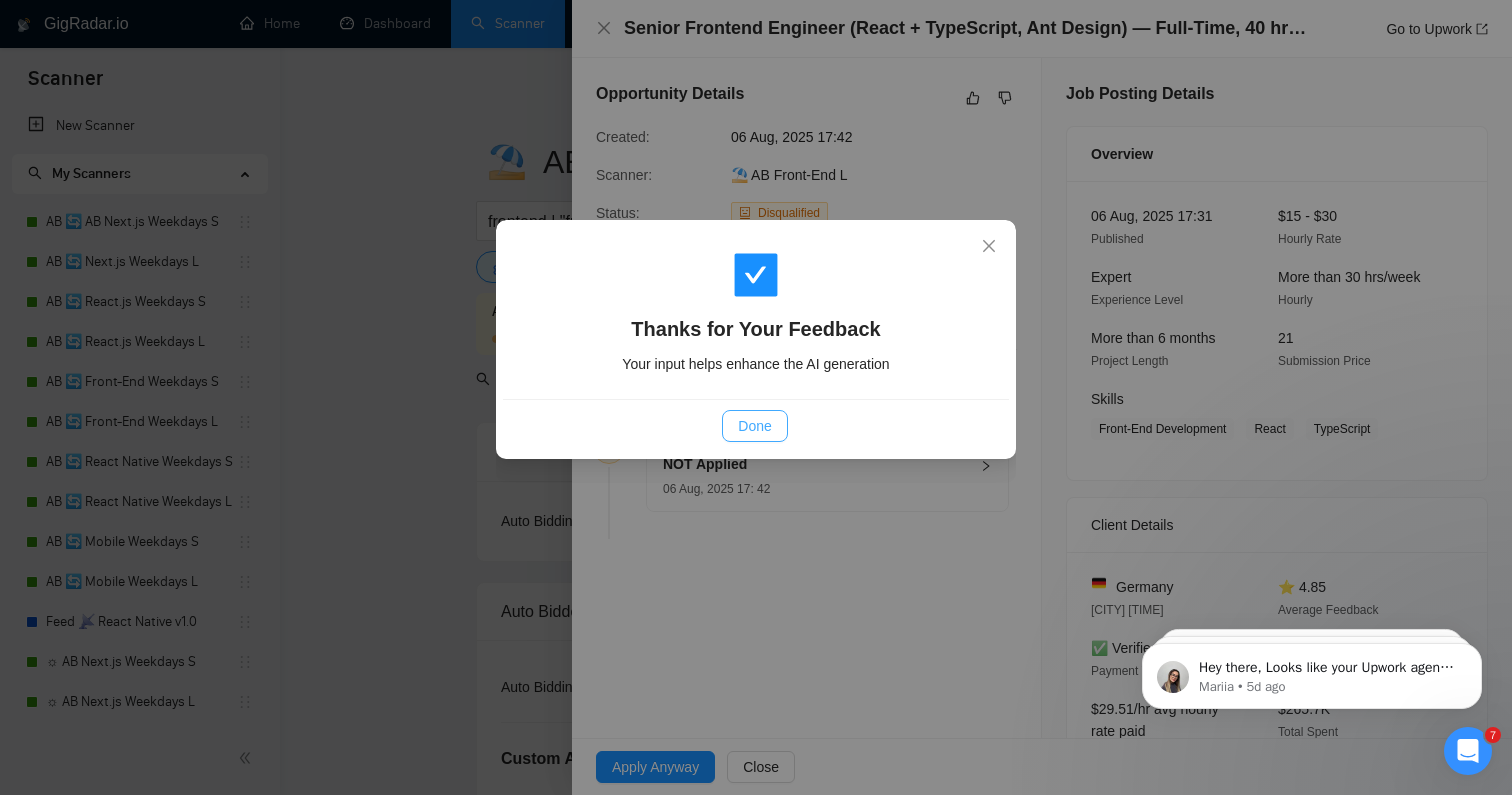 click on "Done" at bounding box center (754, 426) 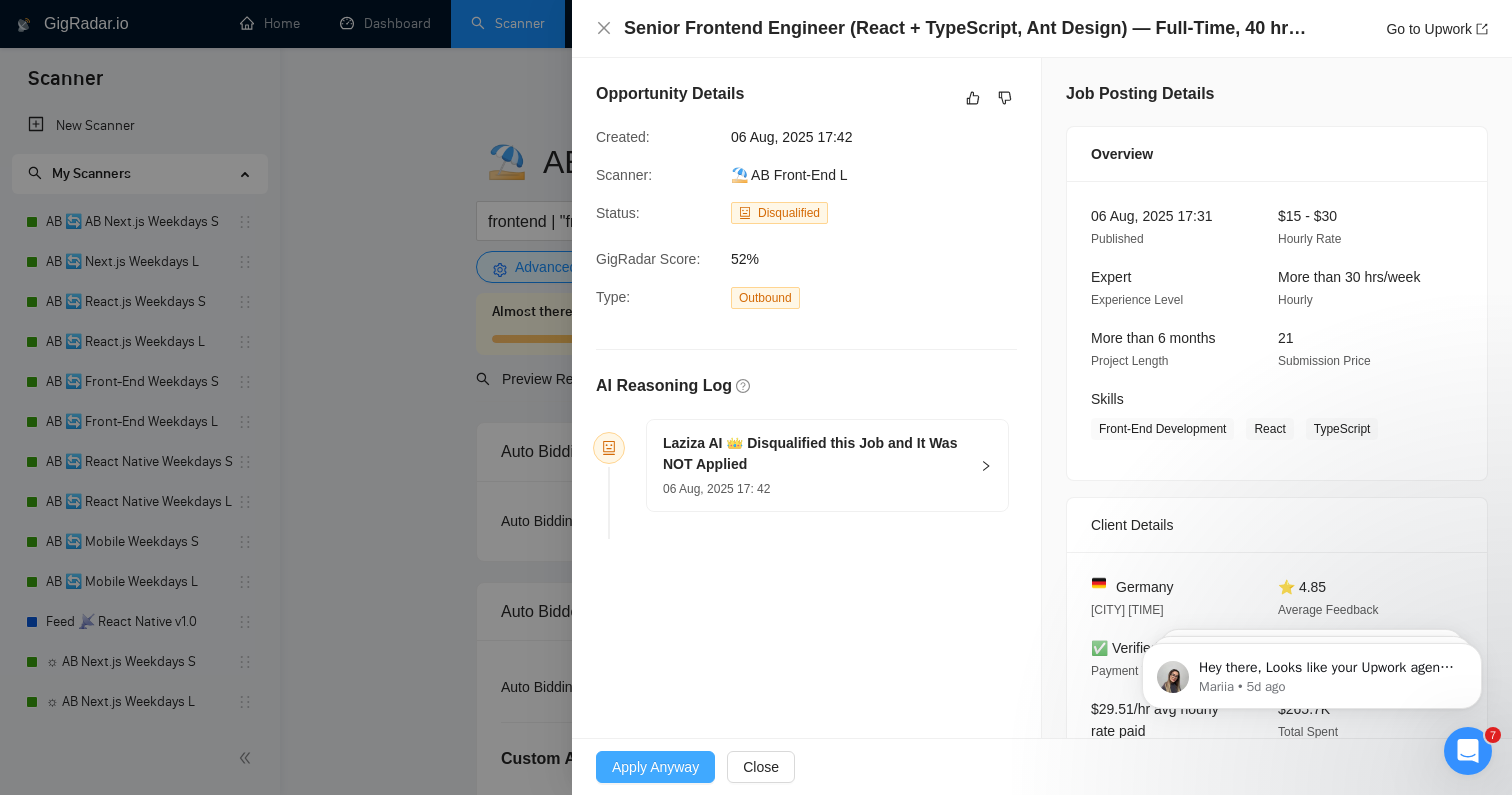 click on "Apply Anyway" at bounding box center (655, 767) 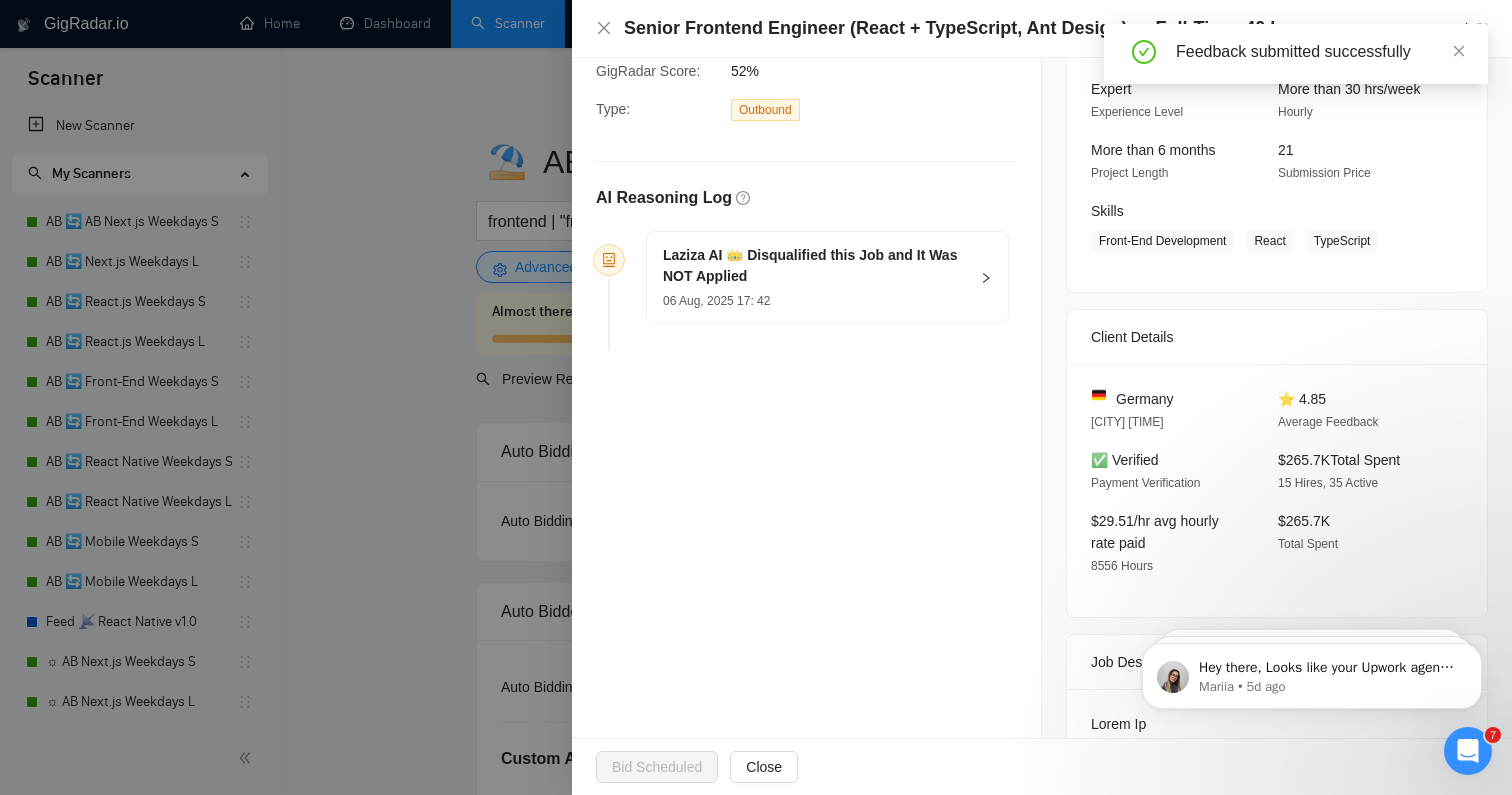 scroll, scrollTop: 246, scrollLeft: 0, axis: vertical 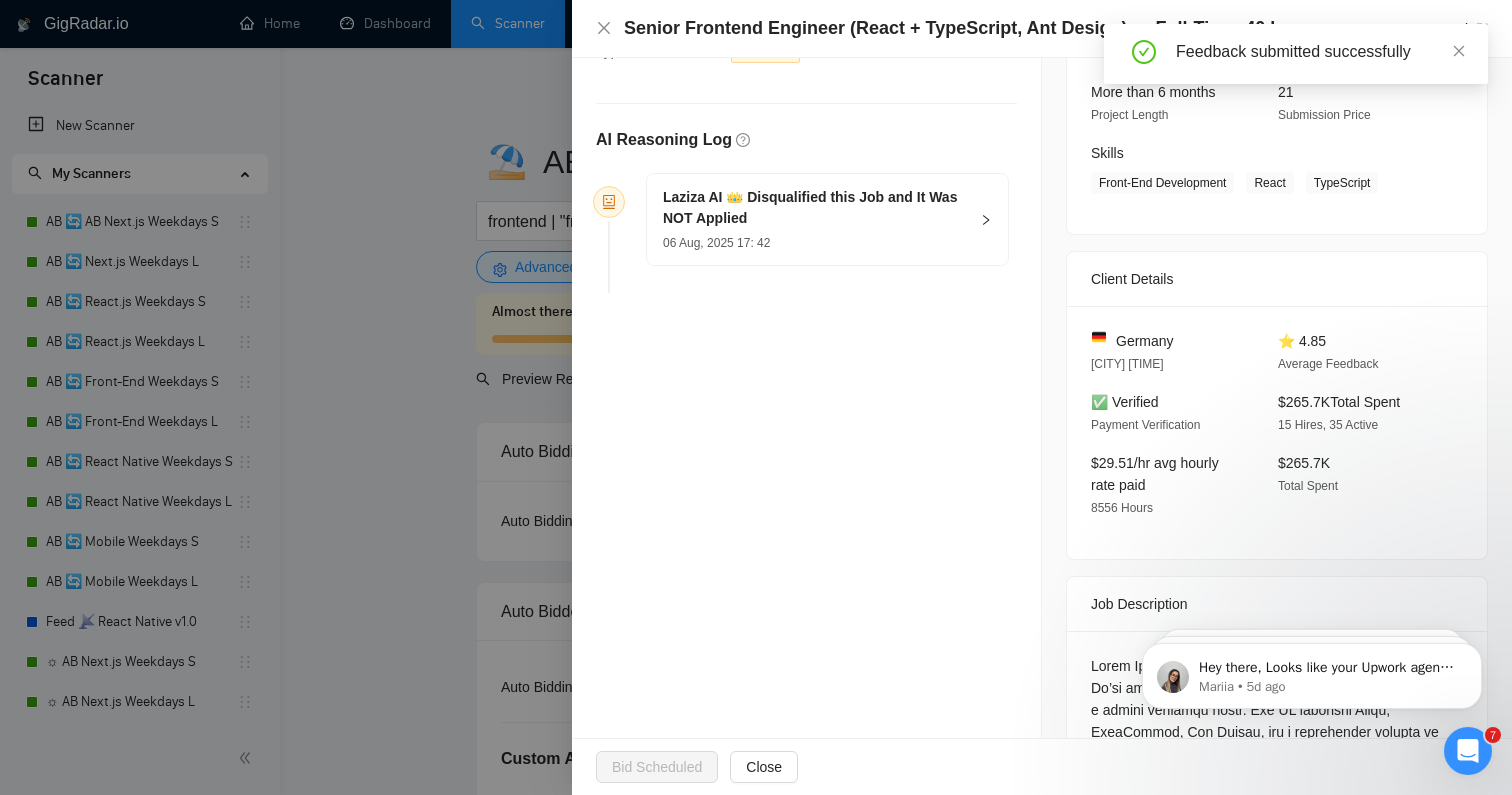 click at bounding box center [756, 397] 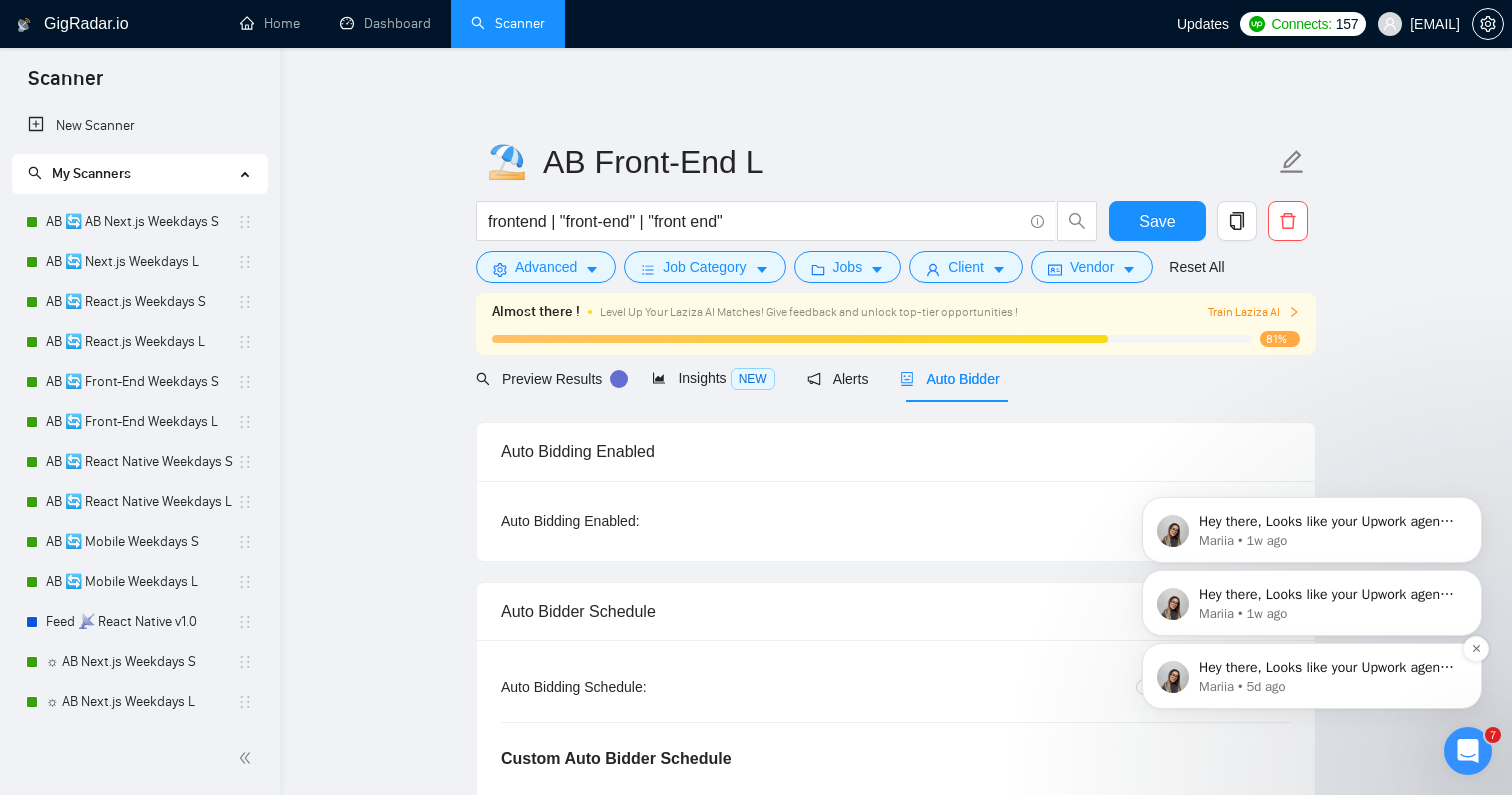 click on "Hey there, Looks like your Upwork agency berko.tech ran out of connects. We recently tried to send a proposal for a job found by AB Mobile Weekdays S, but we could not because the number of connects was insufficient. If you don't top up your connects soon, all your Auto Bidders will be disabled, and you will have to reactivate it again. Please consider enabling the Auto Top-Up Feature to avoid this happening in the future." at bounding box center (1328, 668) 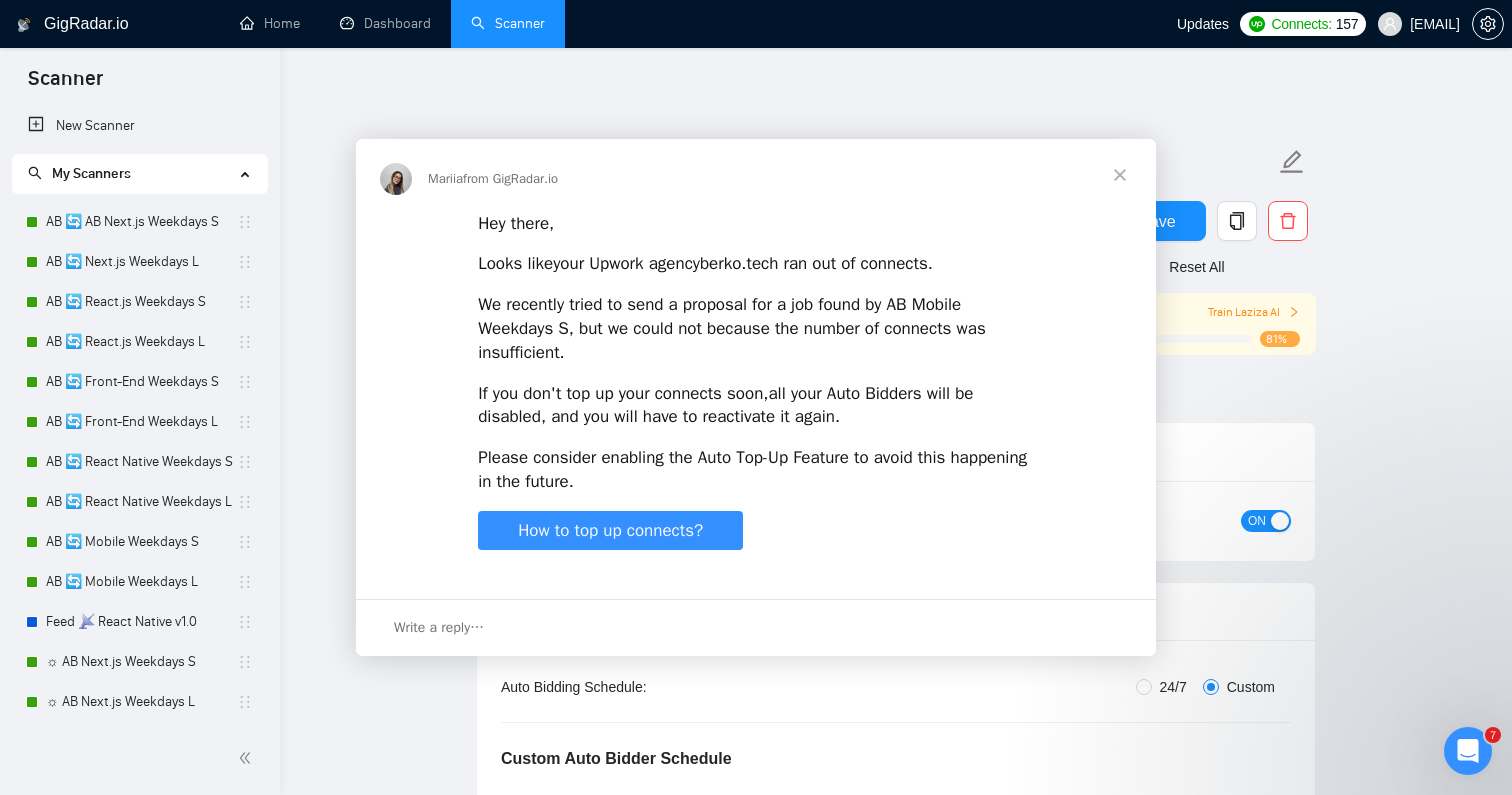 scroll, scrollTop: 0, scrollLeft: 0, axis: both 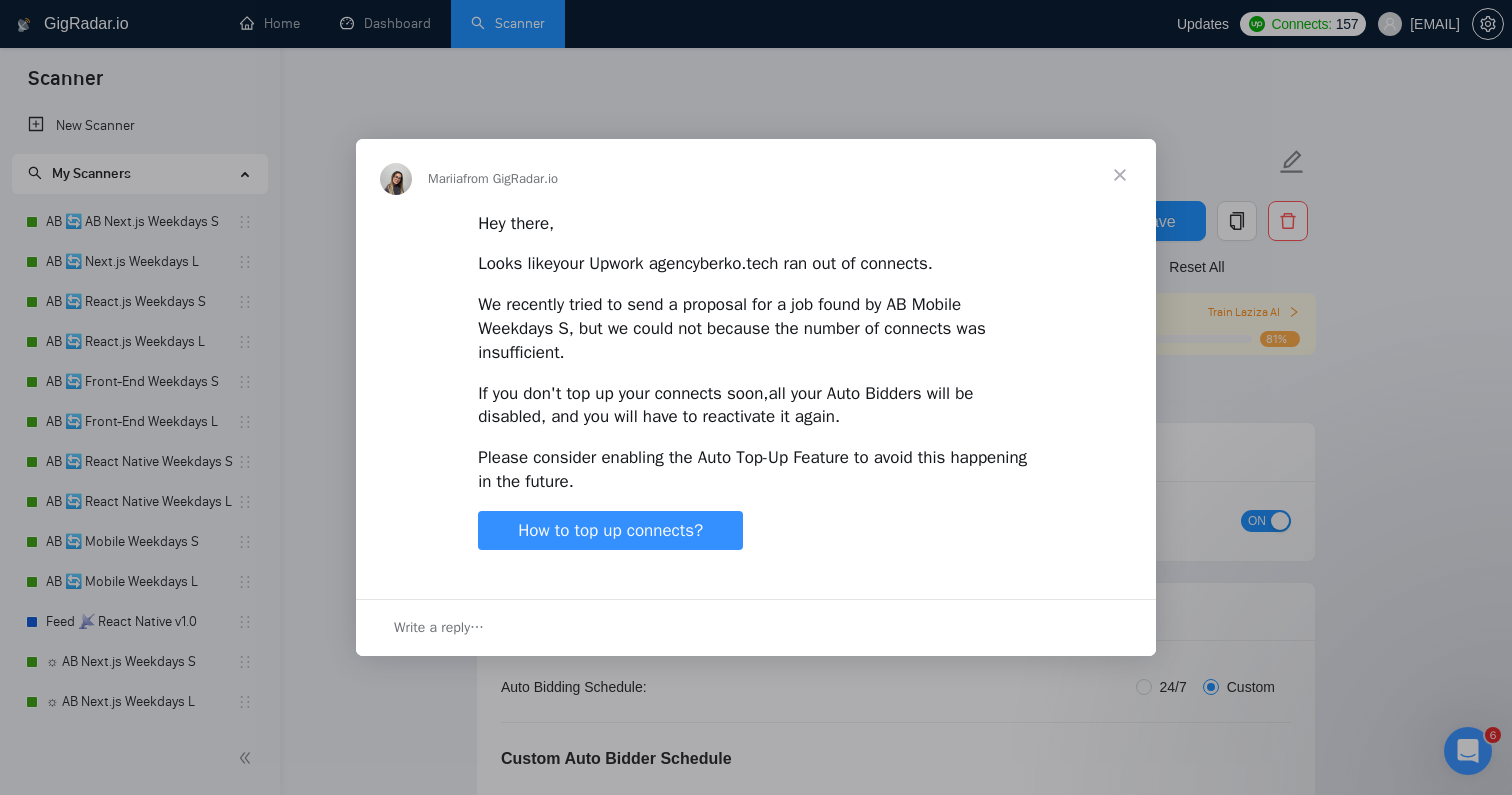 click at bounding box center [1120, 175] 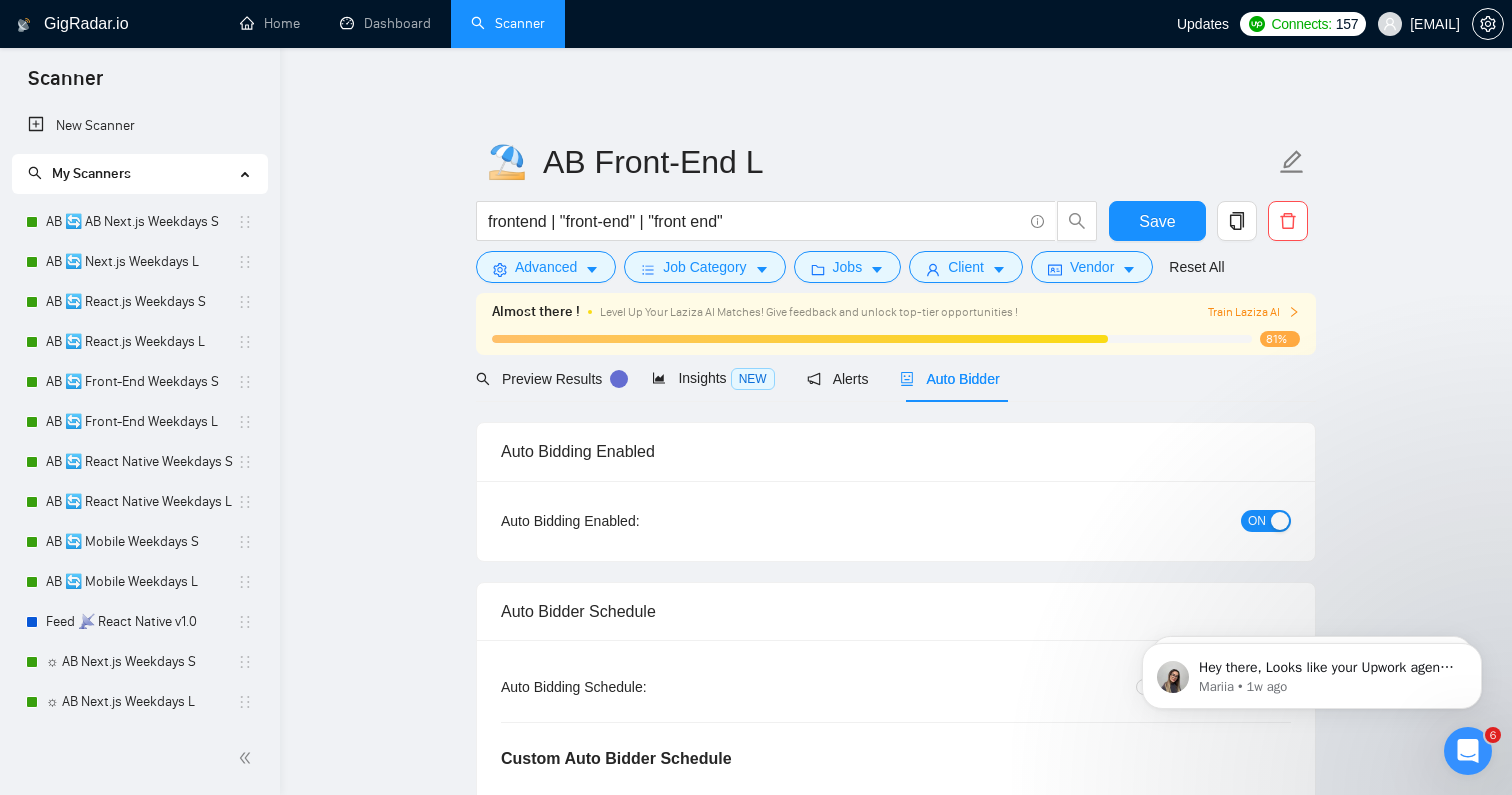 scroll, scrollTop: 0, scrollLeft: 0, axis: both 